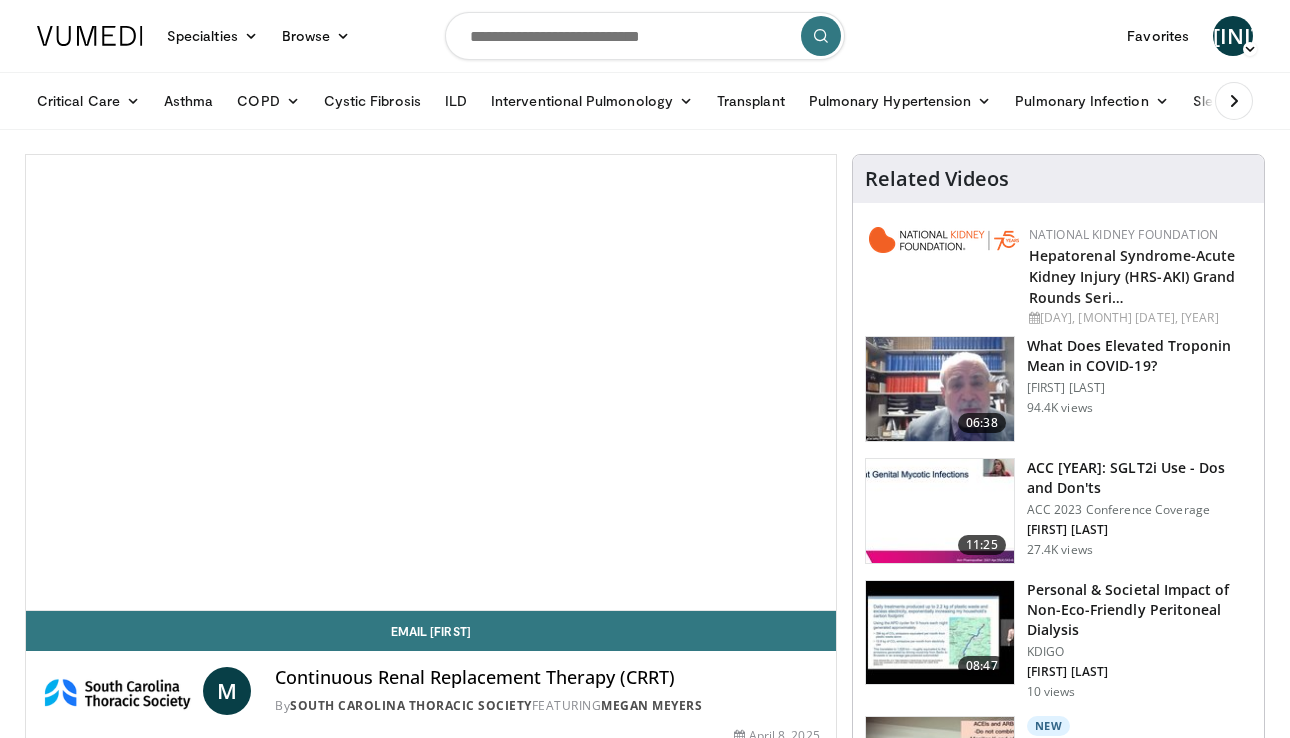 scroll, scrollTop: 0, scrollLeft: 0, axis: both 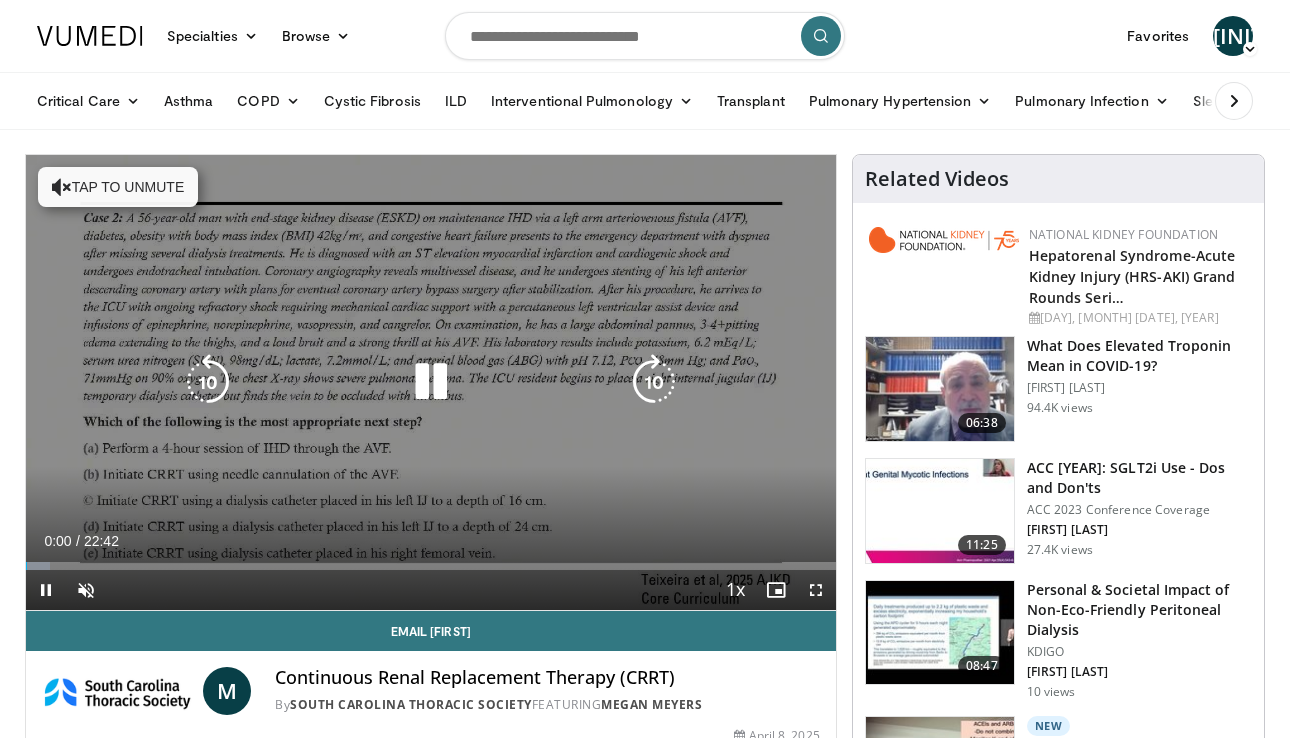 click at bounding box center [431, 382] 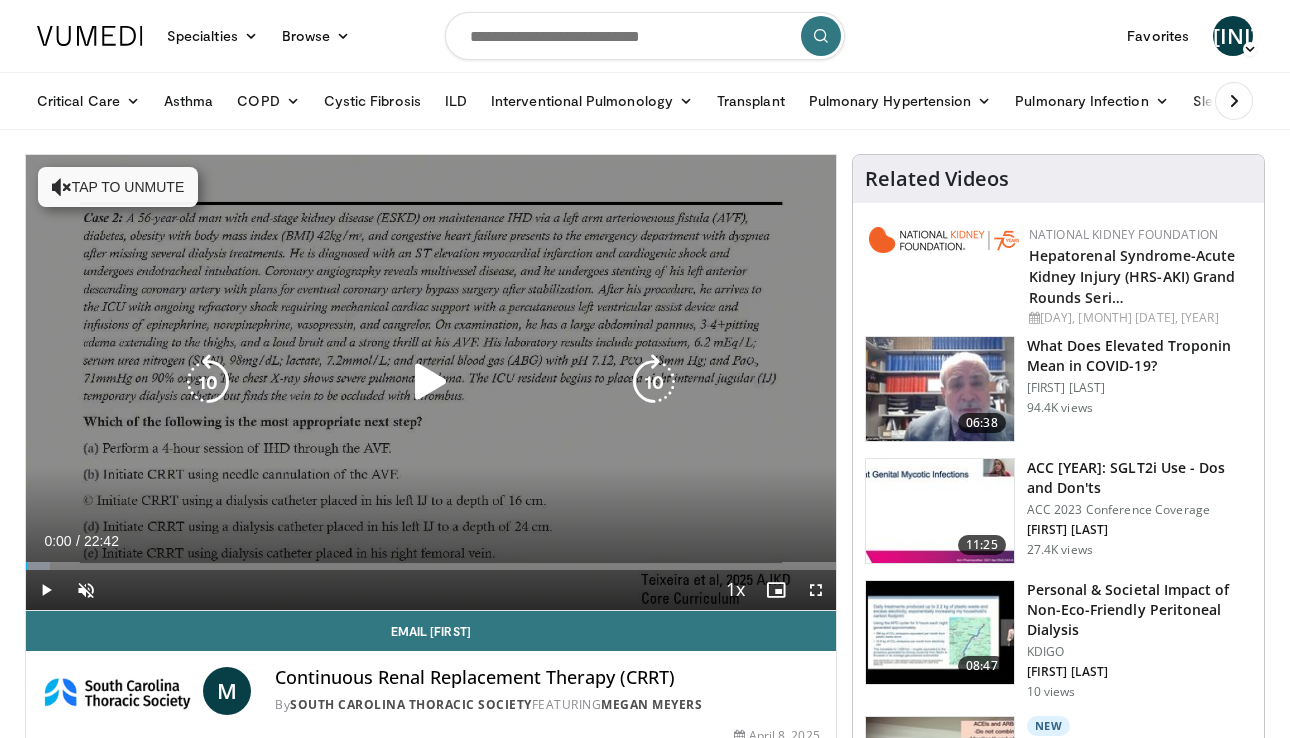click on "[TIME]
Tap to unmute" at bounding box center [431, 382] 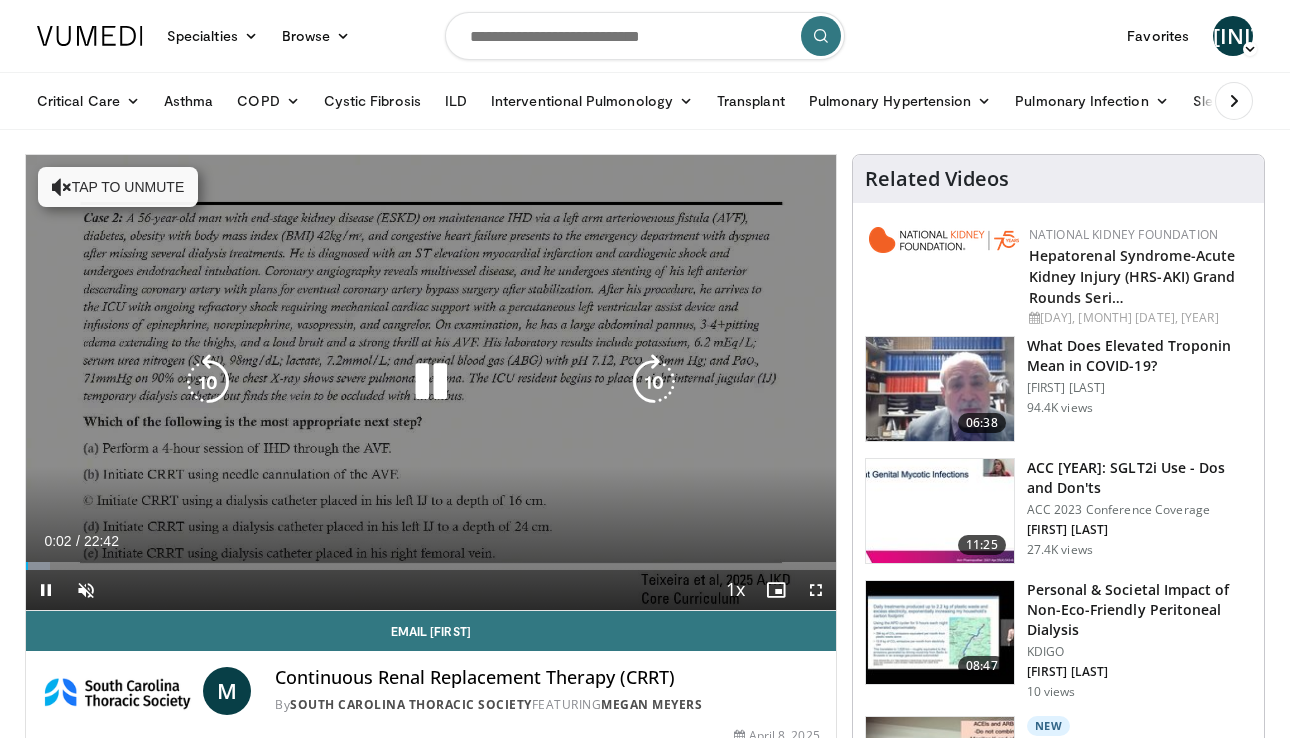 click on "Tap to unmute" at bounding box center [118, 187] 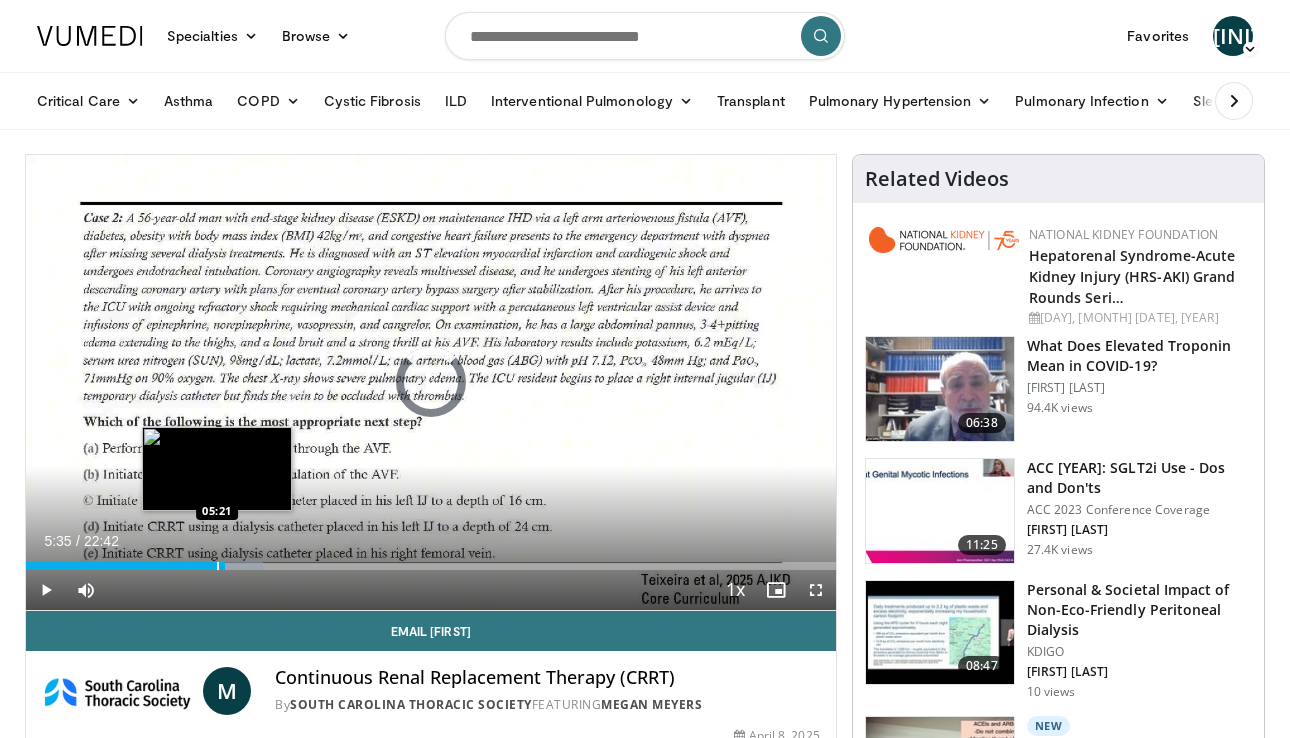 click at bounding box center (218, 566) 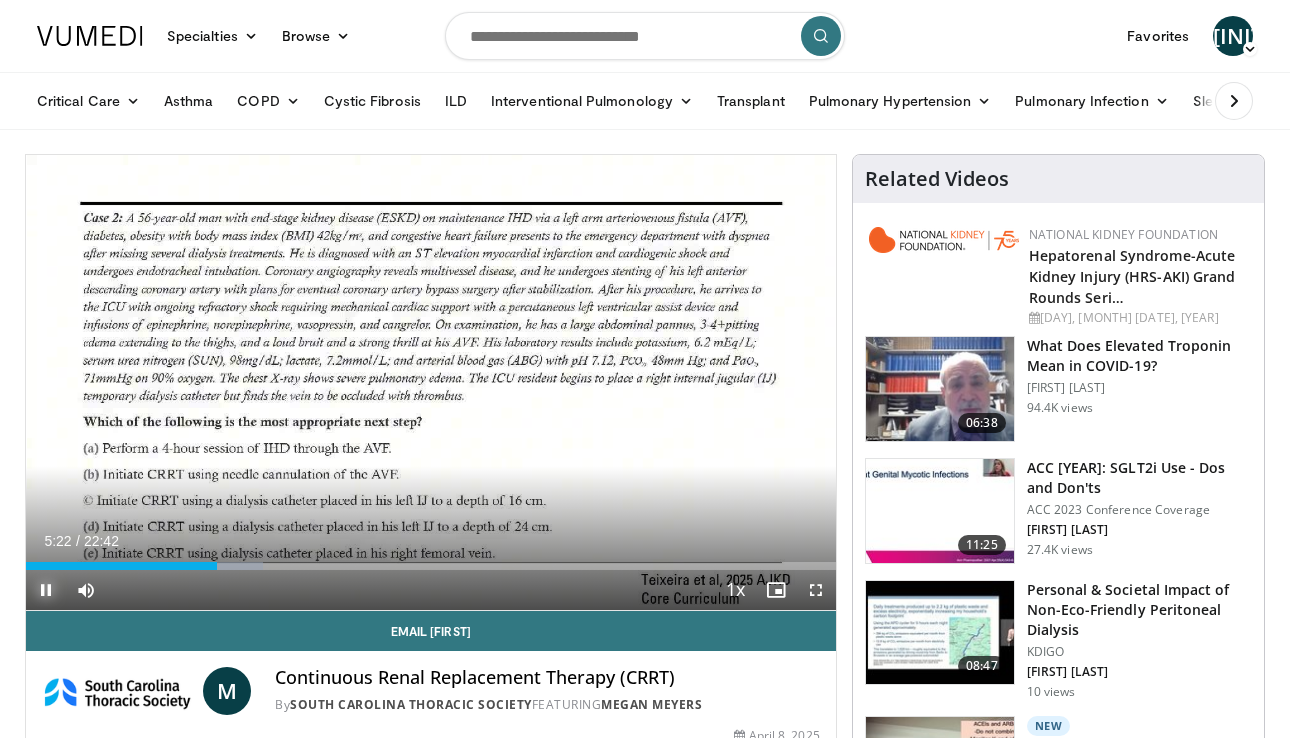 click at bounding box center [46, 590] 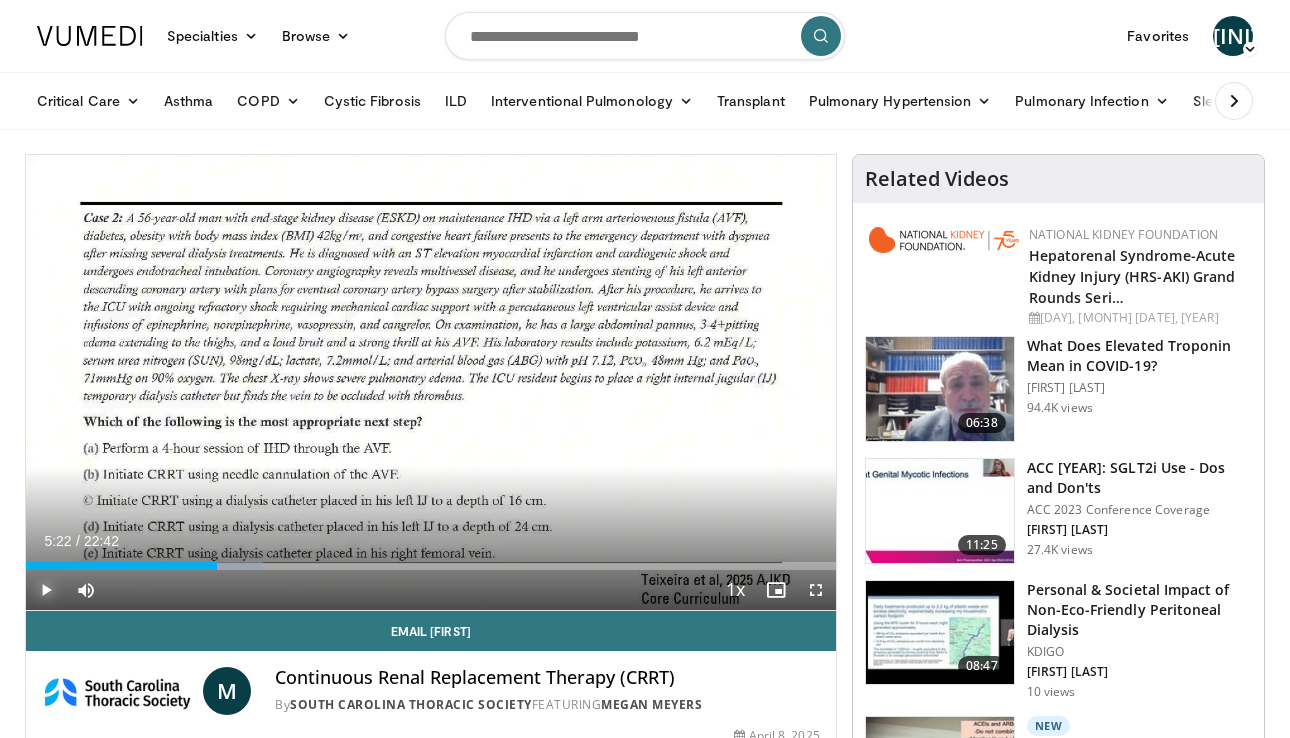 click at bounding box center (46, 590) 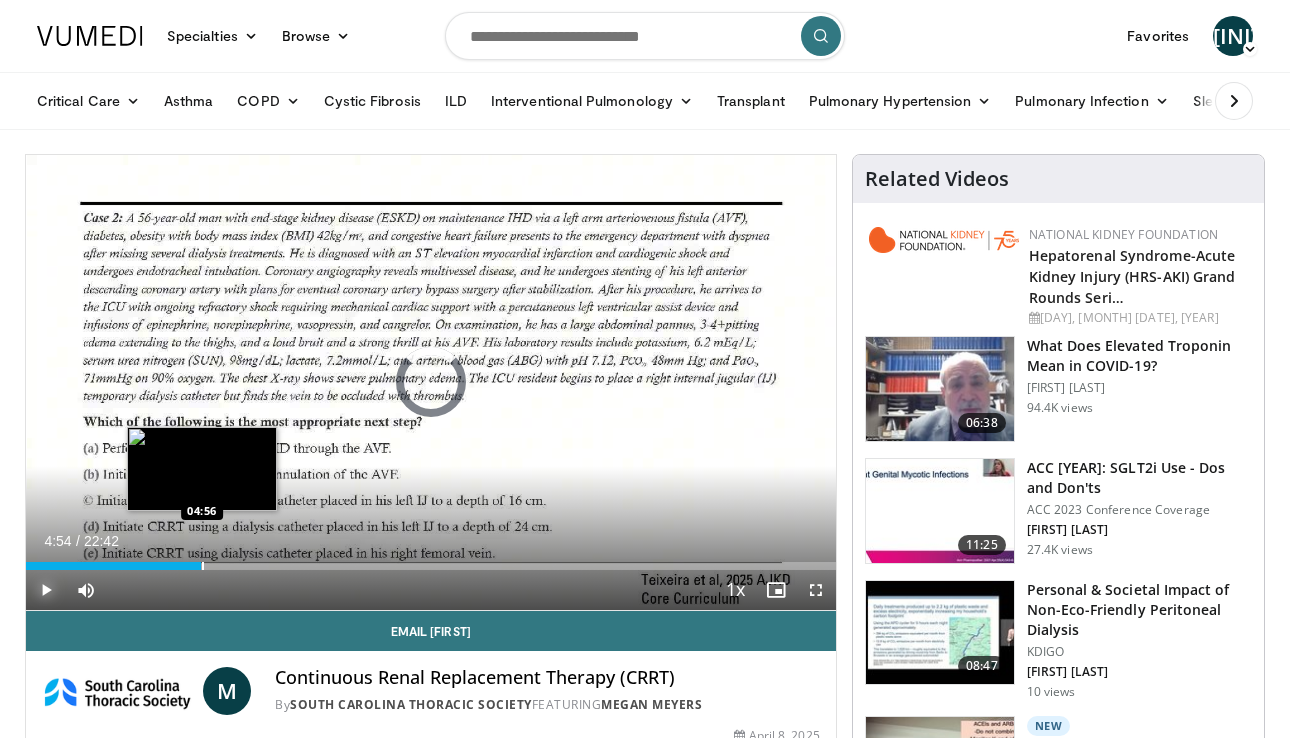 click on "Loaded :  0.00% 04:54 04:56" at bounding box center (431, 566) 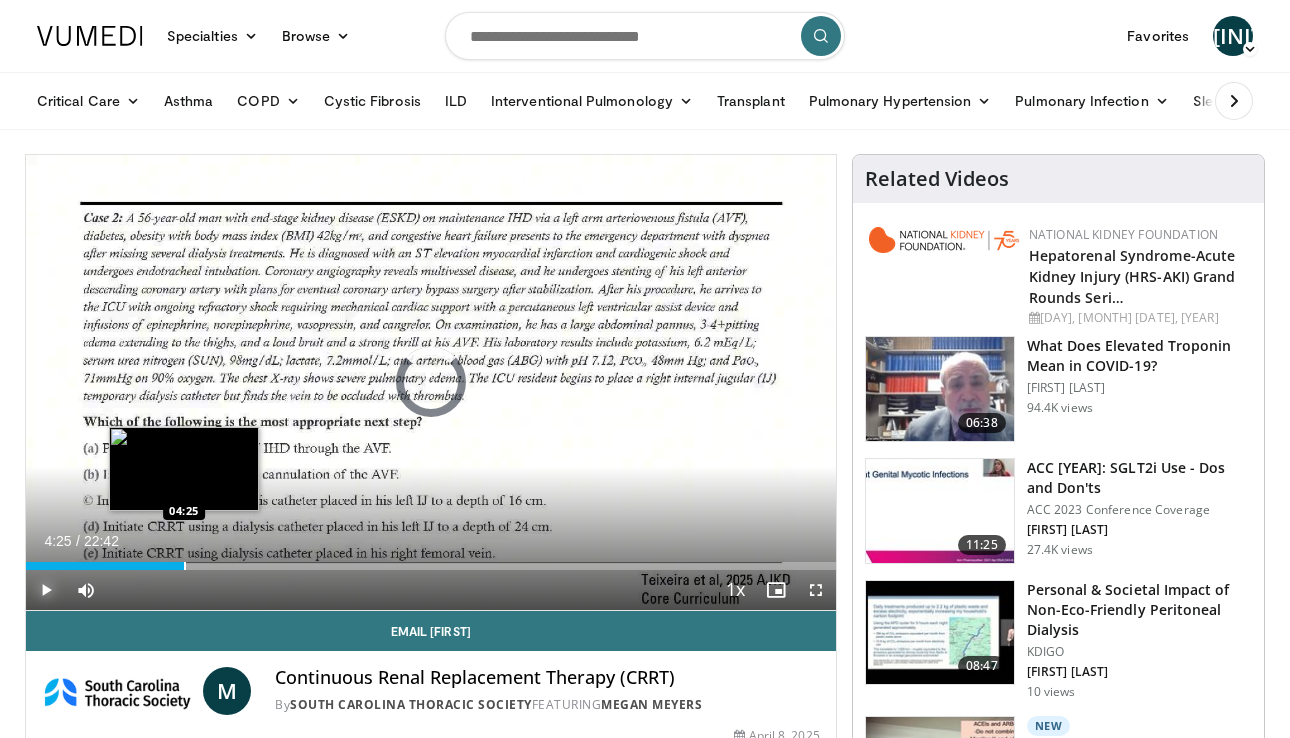 click at bounding box center [185, 566] 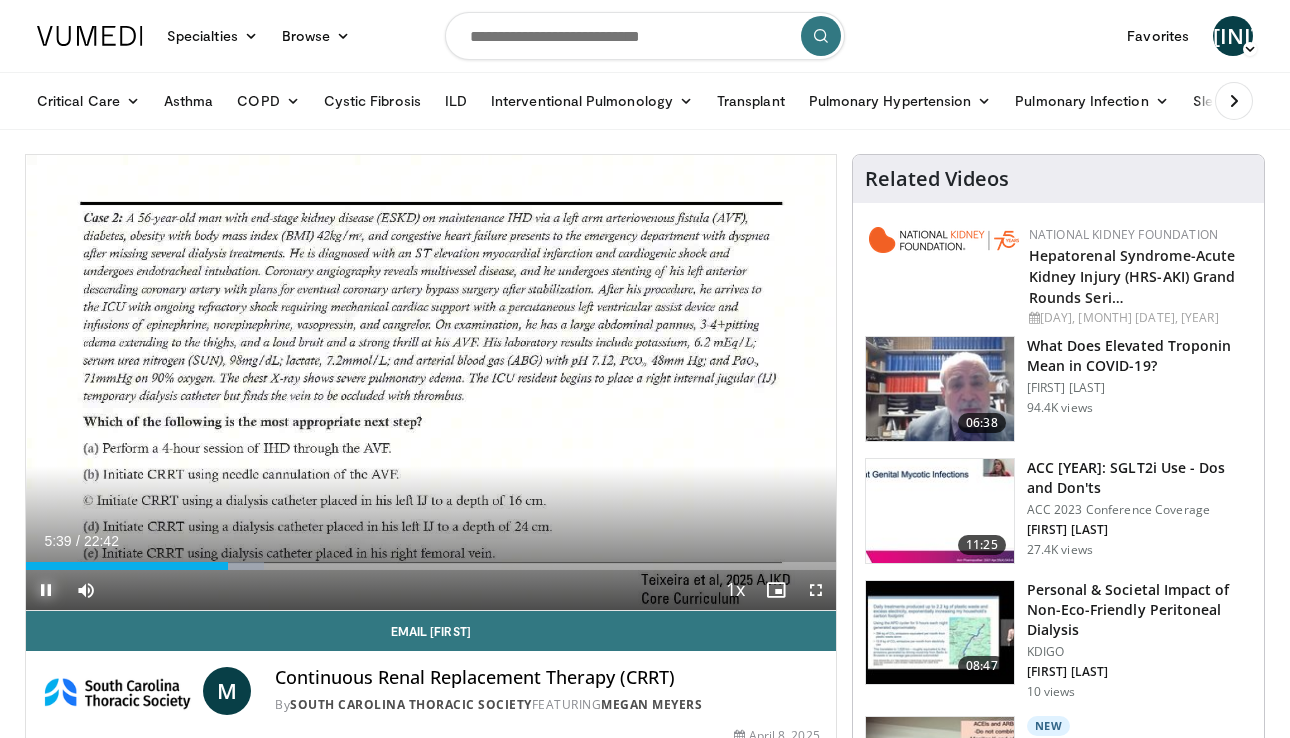 click at bounding box center (46, 590) 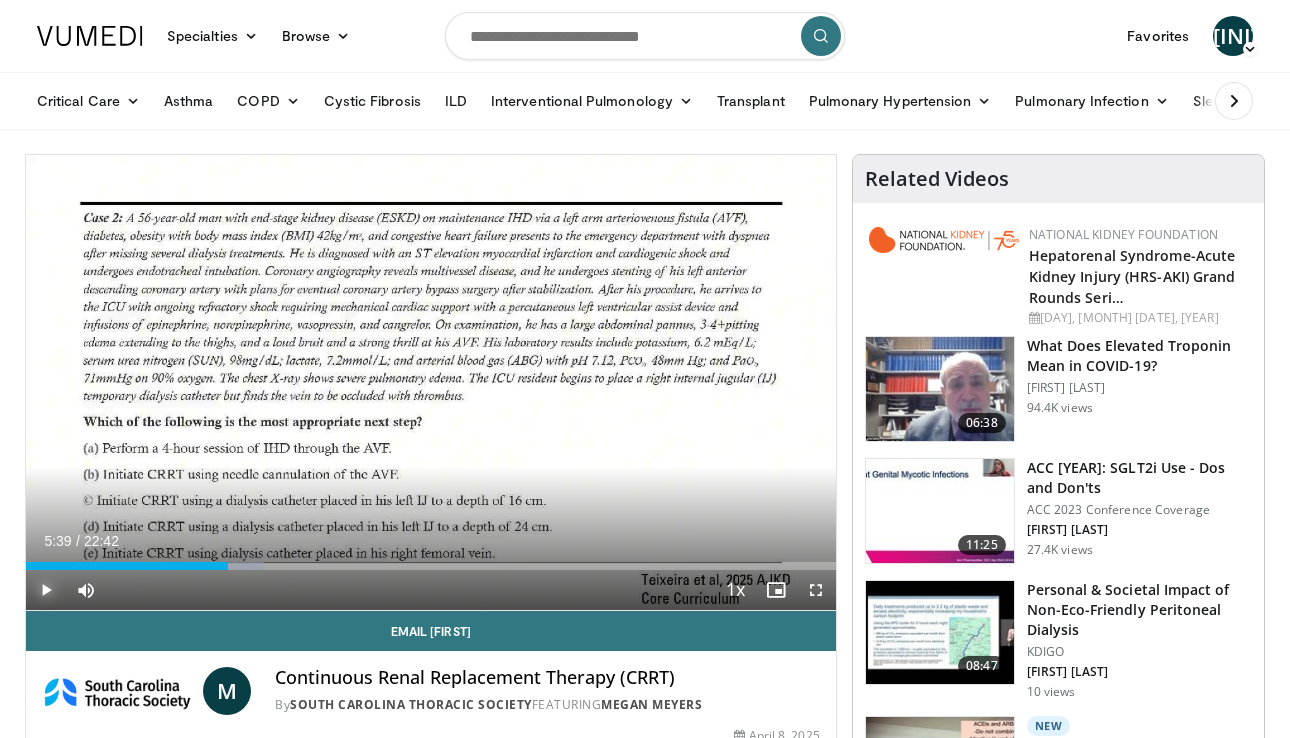 click at bounding box center [46, 590] 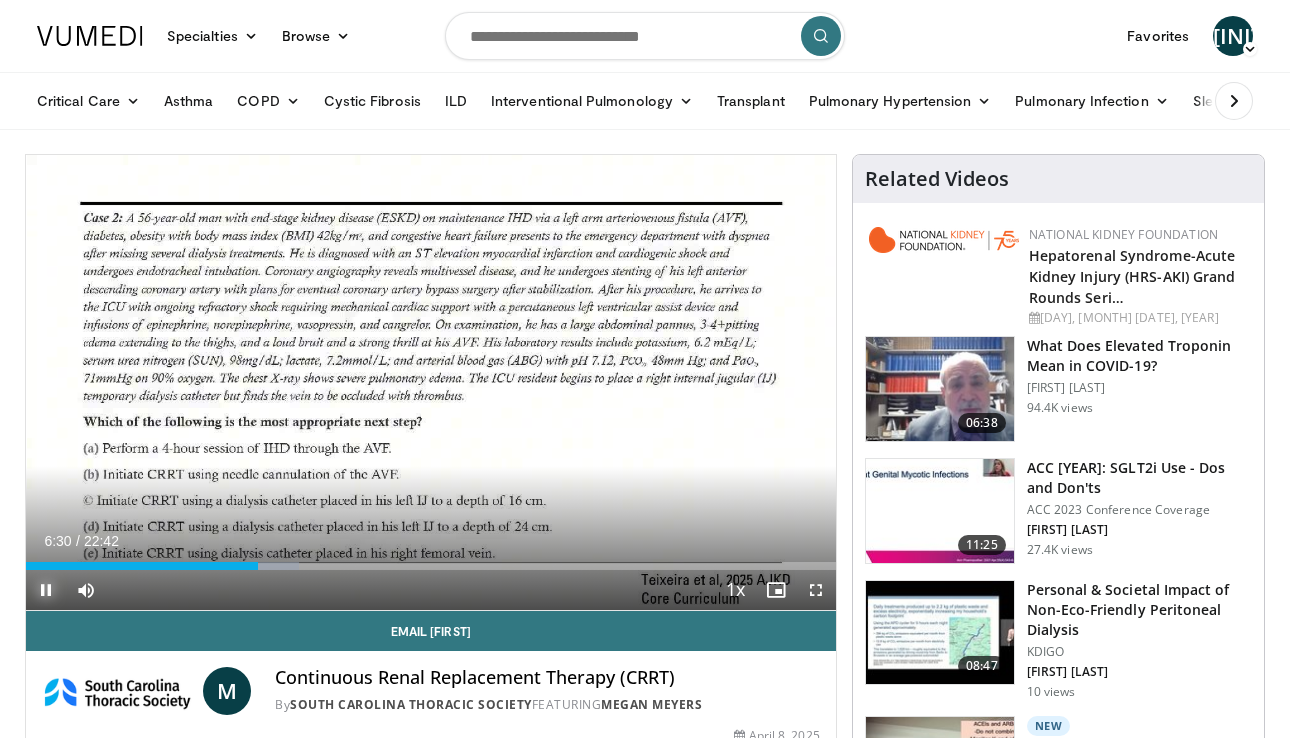 click at bounding box center [46, 590] 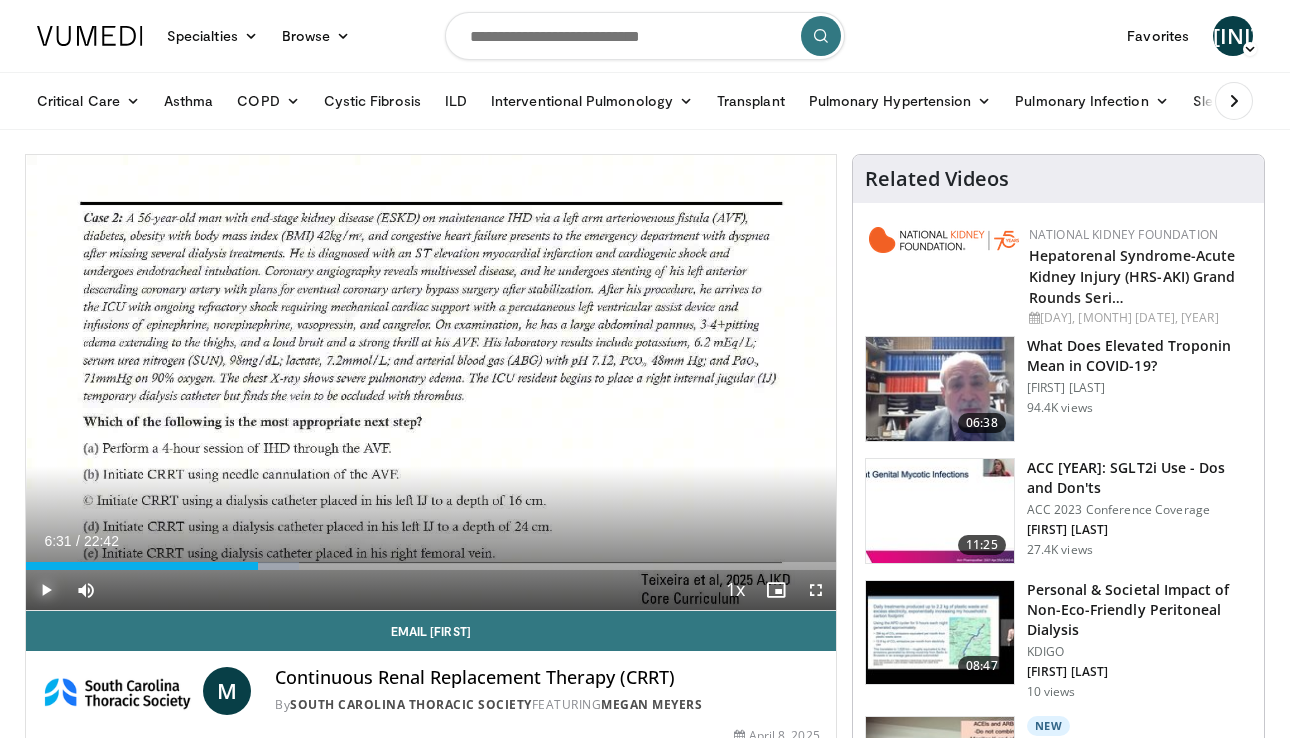 click at bounding box center [46, 590] 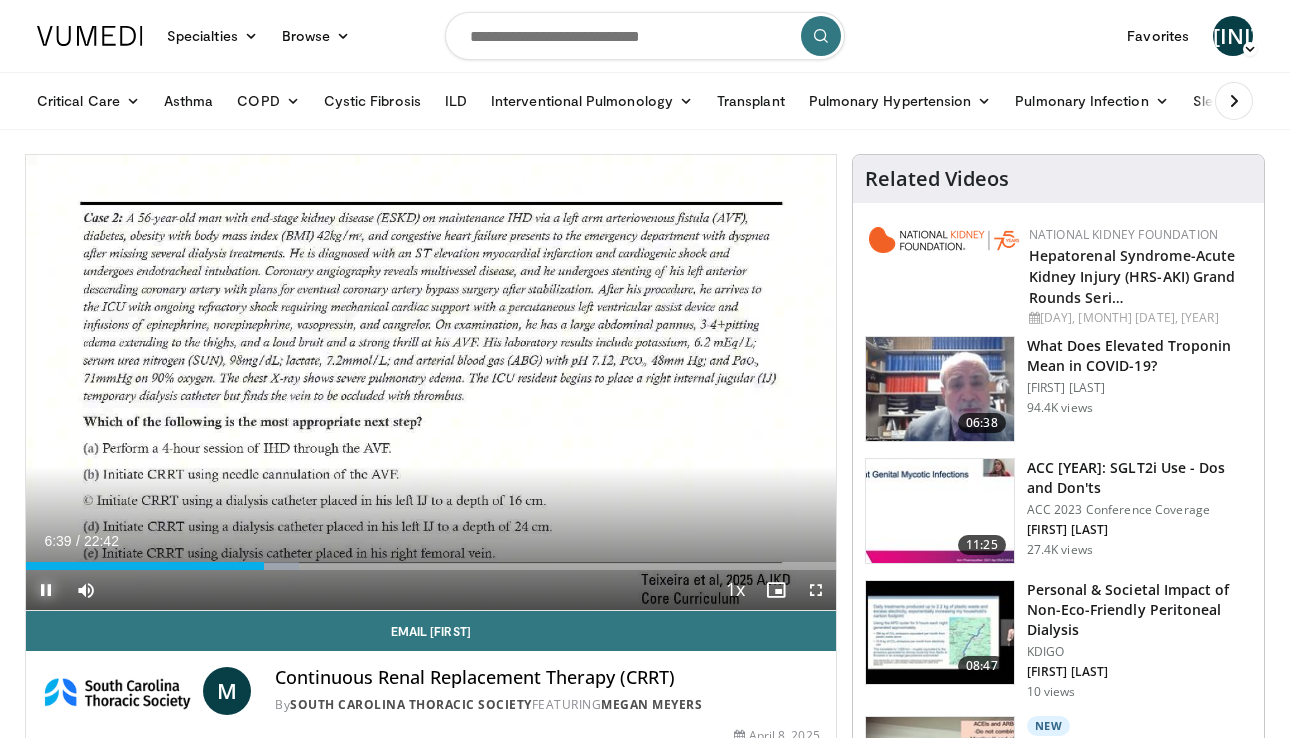 click at bounding box center (46, 590) 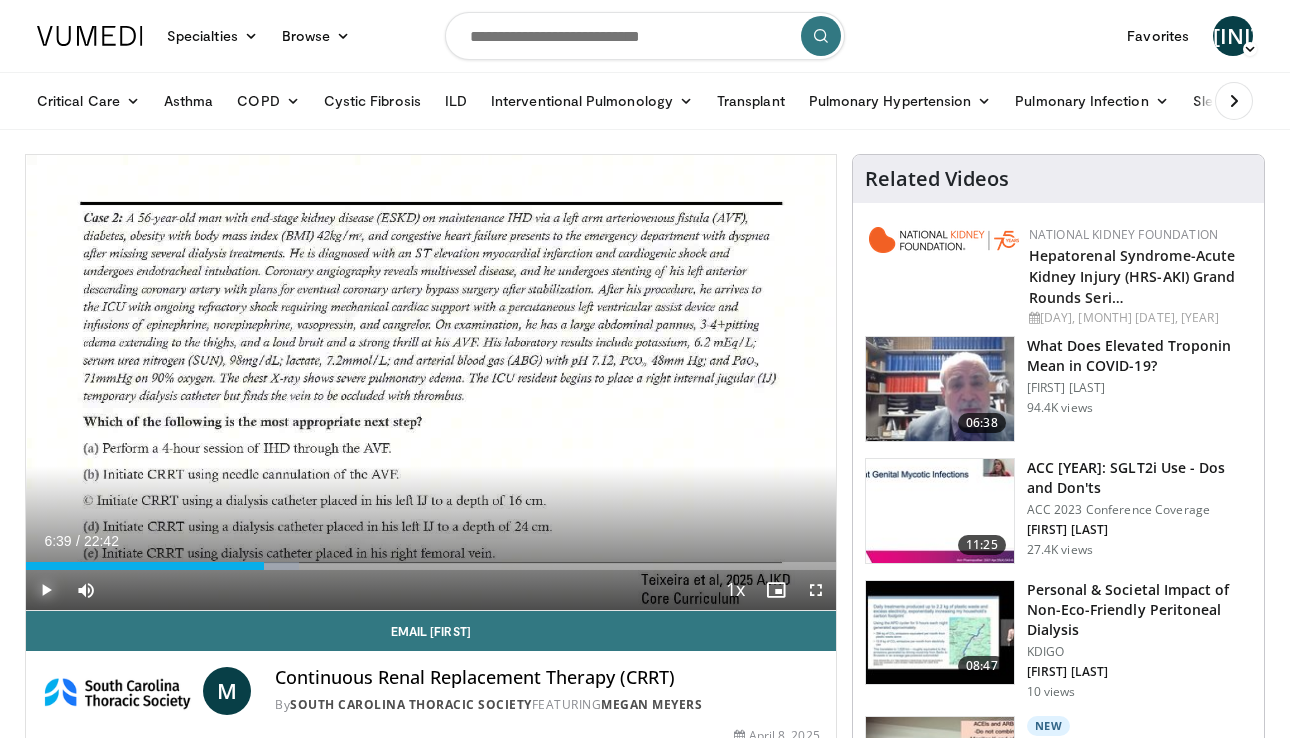 click at bounding box center (46, 590) 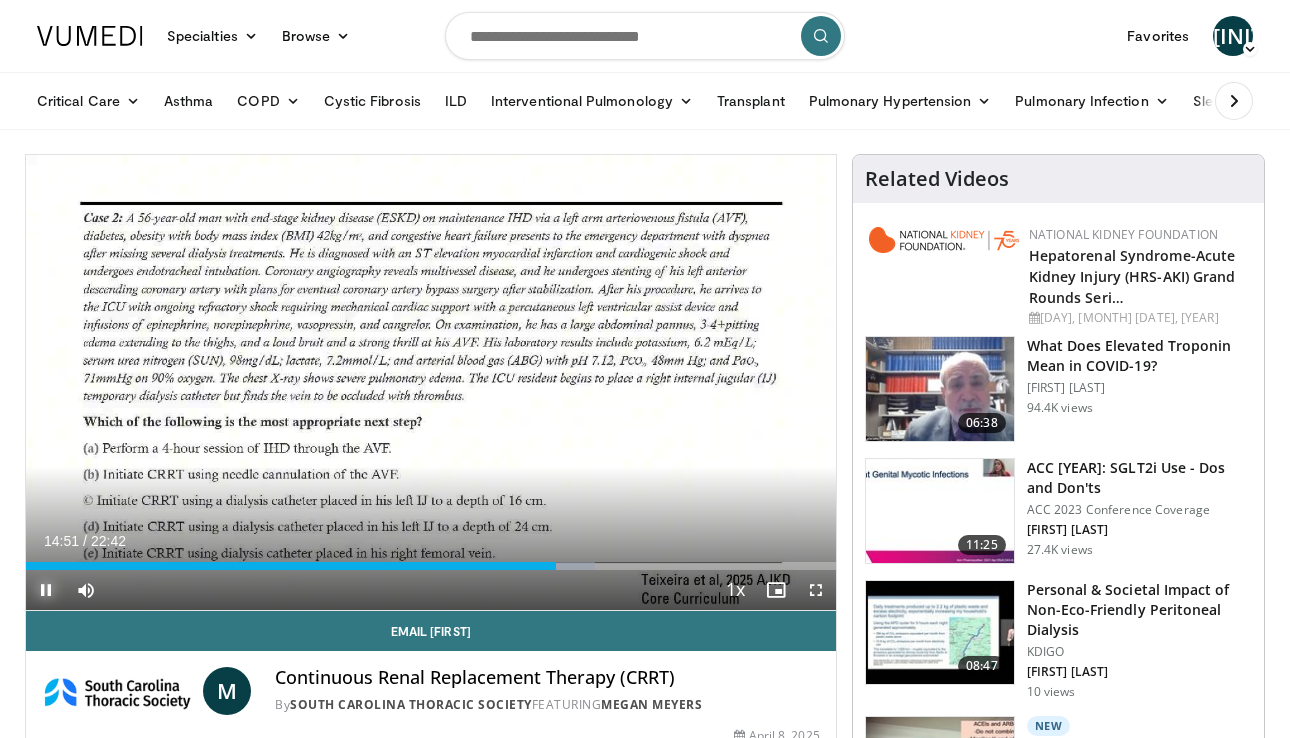 click at bounding box center [46, 590] 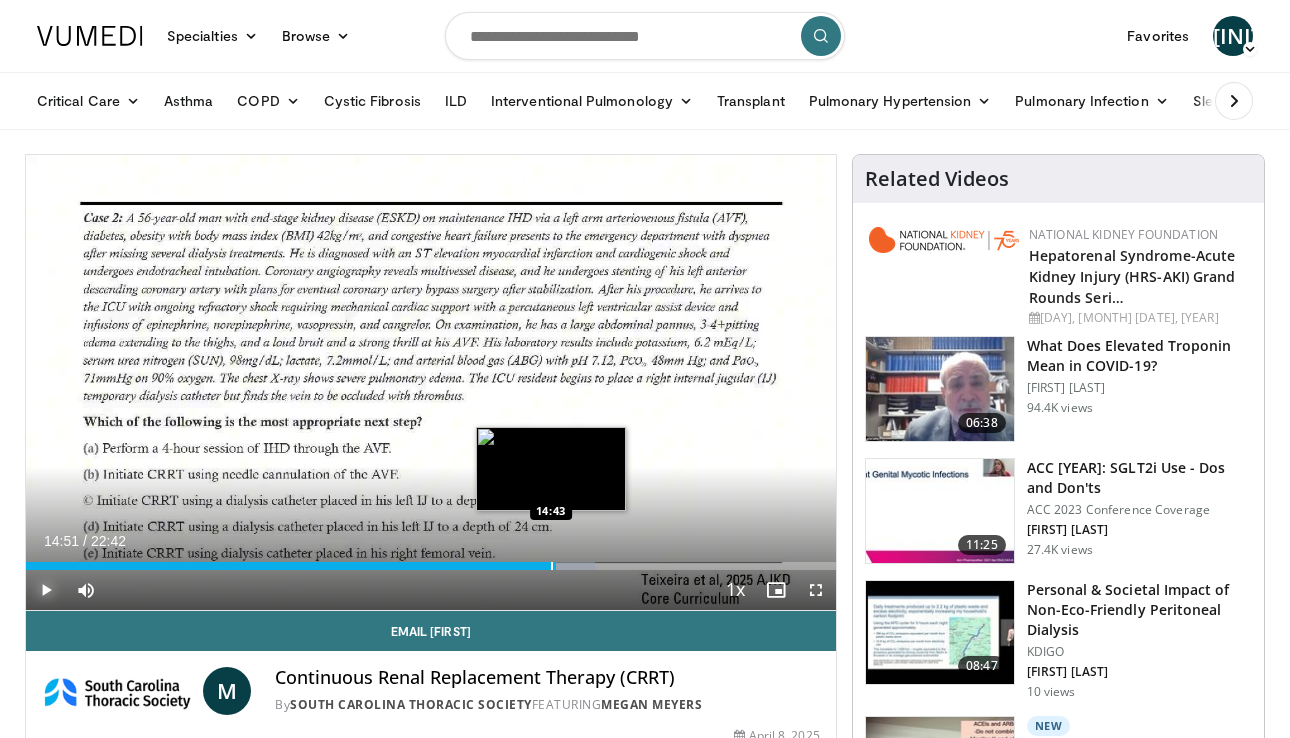 click on "Loaded :  70.33% 14:43 14:43" at bounding box center (431, 566) 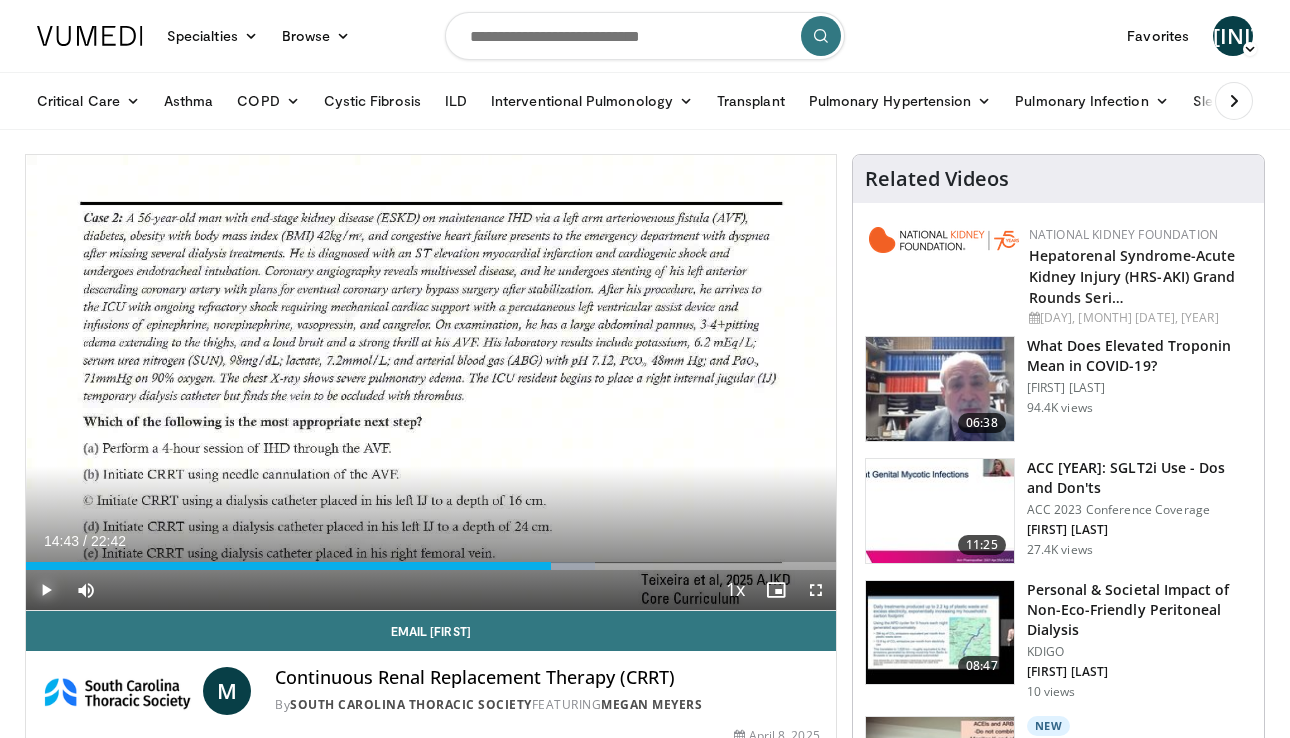 click at bounding box center [46, 590] 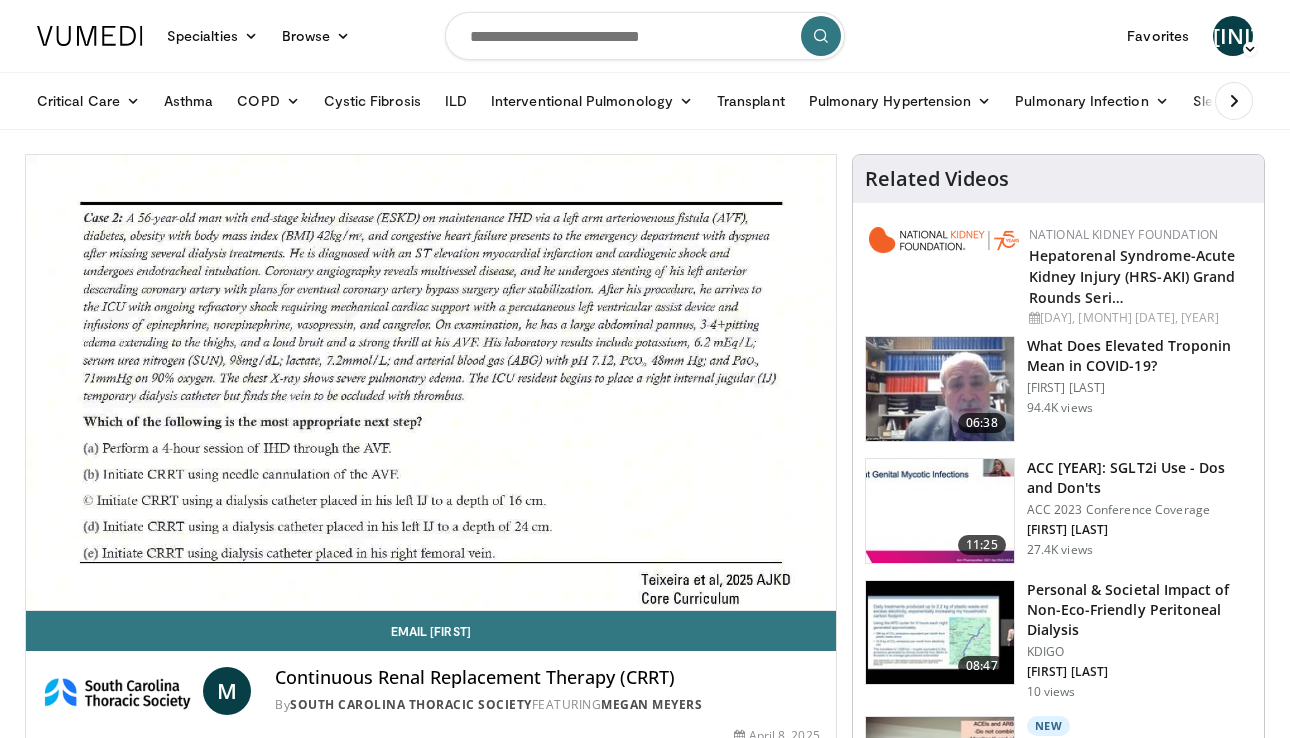 click on "[TIME]
Tap to unmute" at bounding box center [431, 382] 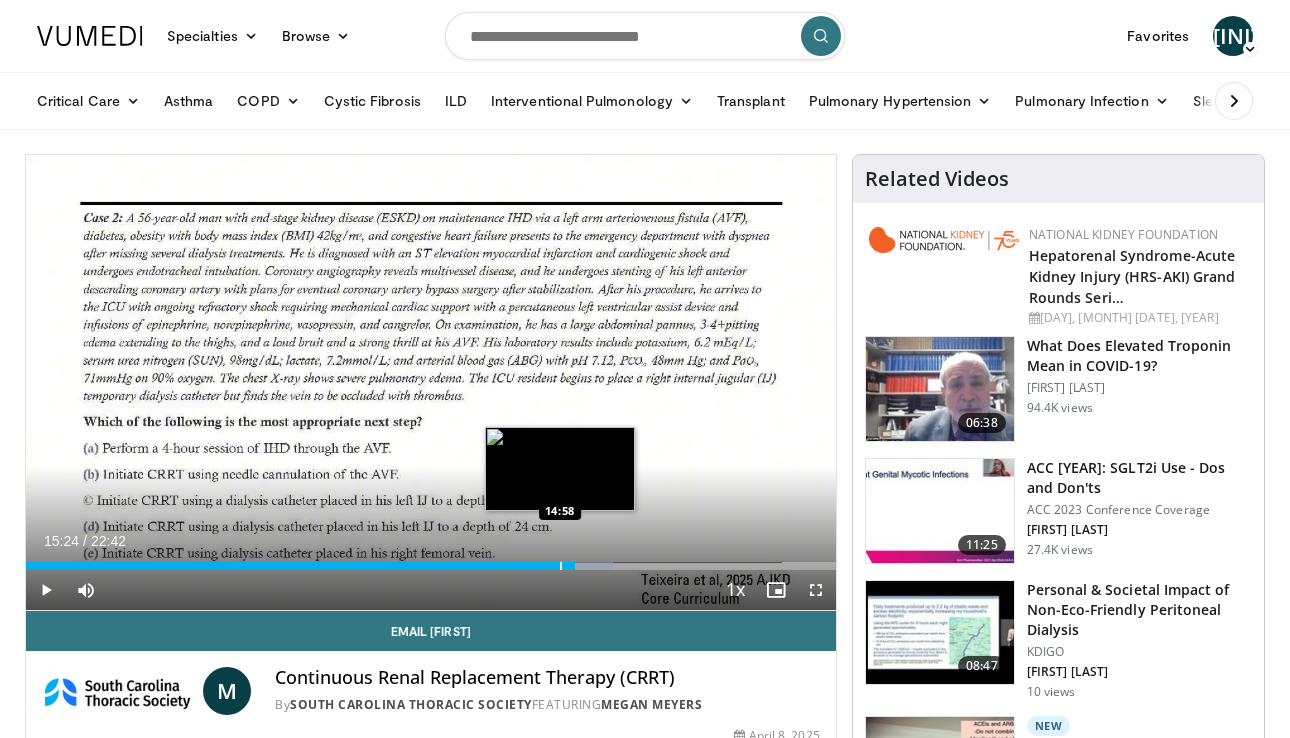 click at bounding box center [561, 566] 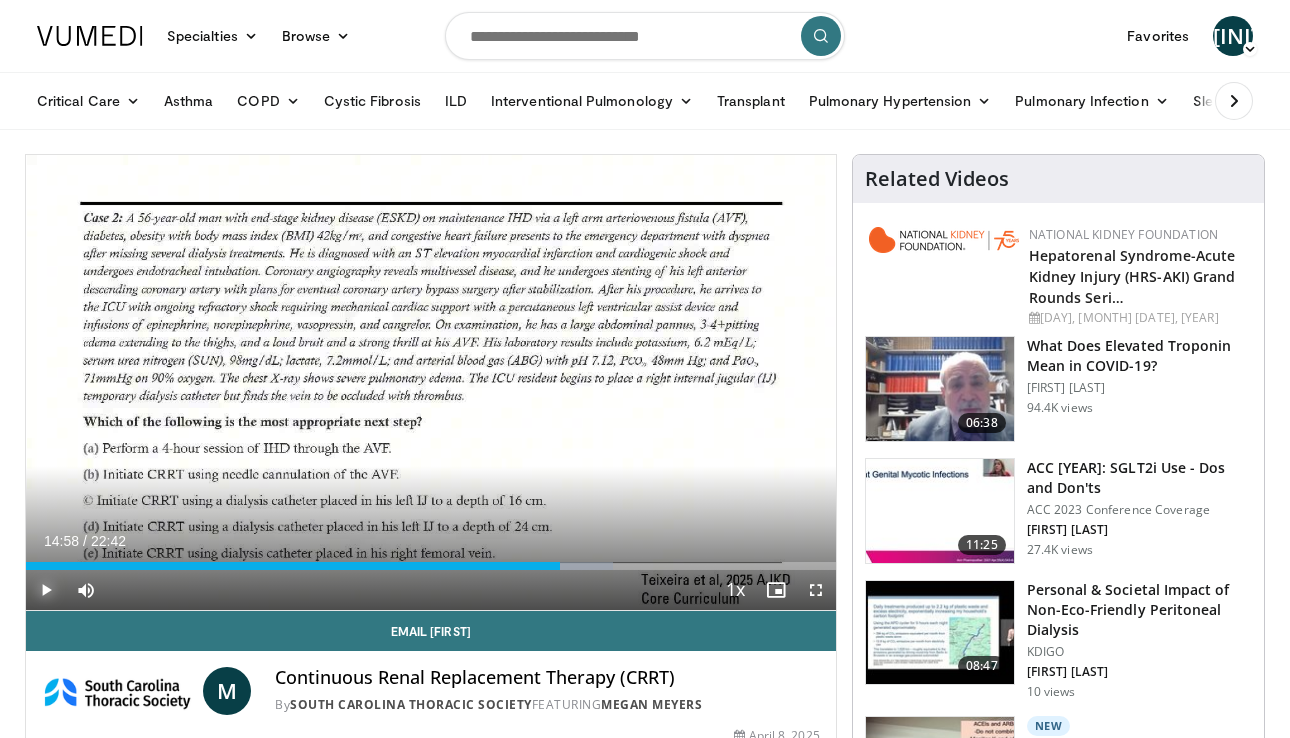 click at bounding box center [46, 590] 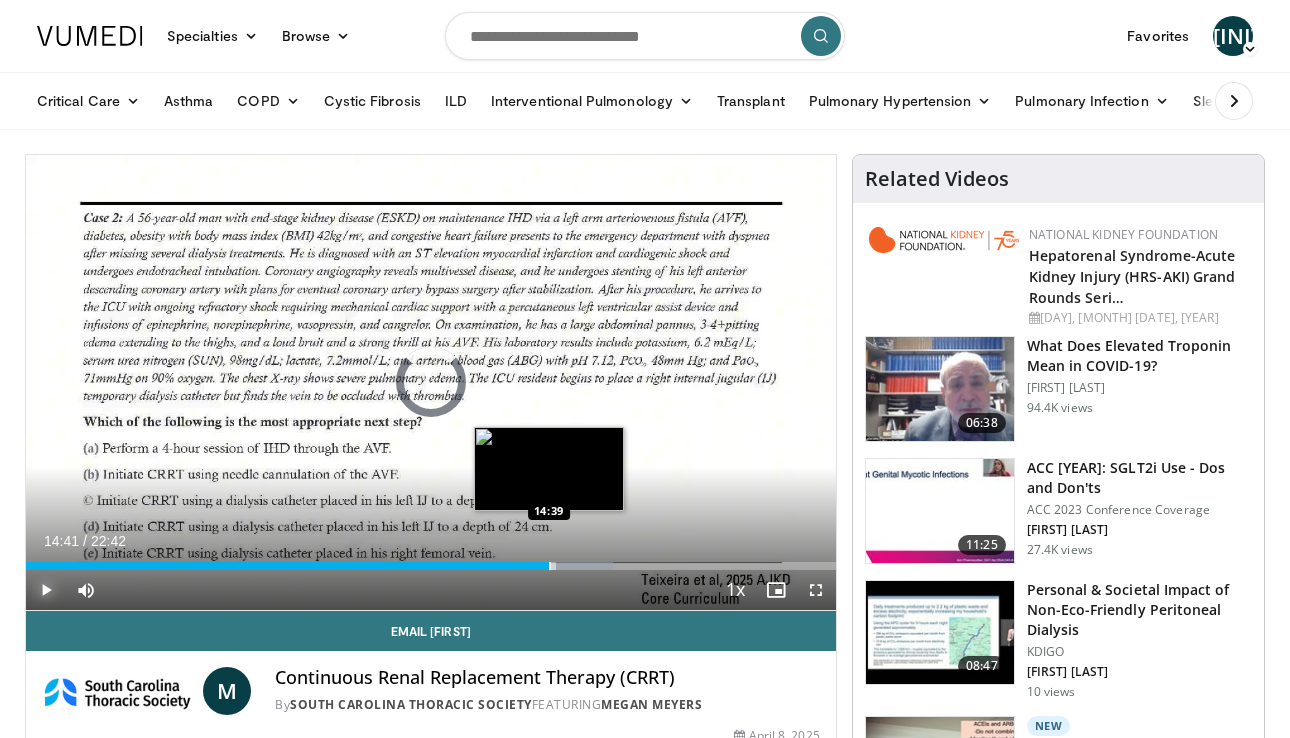 click at bounding box center (550, 566) 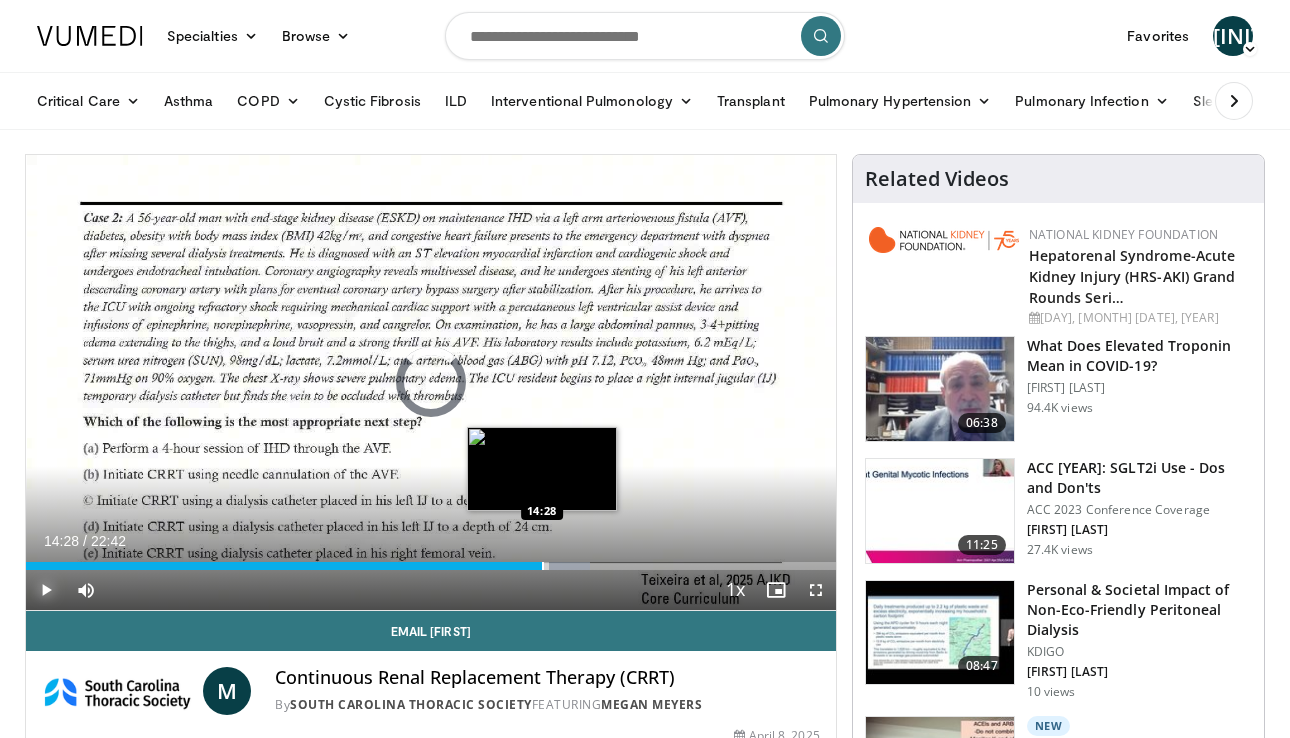 click at bounding box center [543, 566] 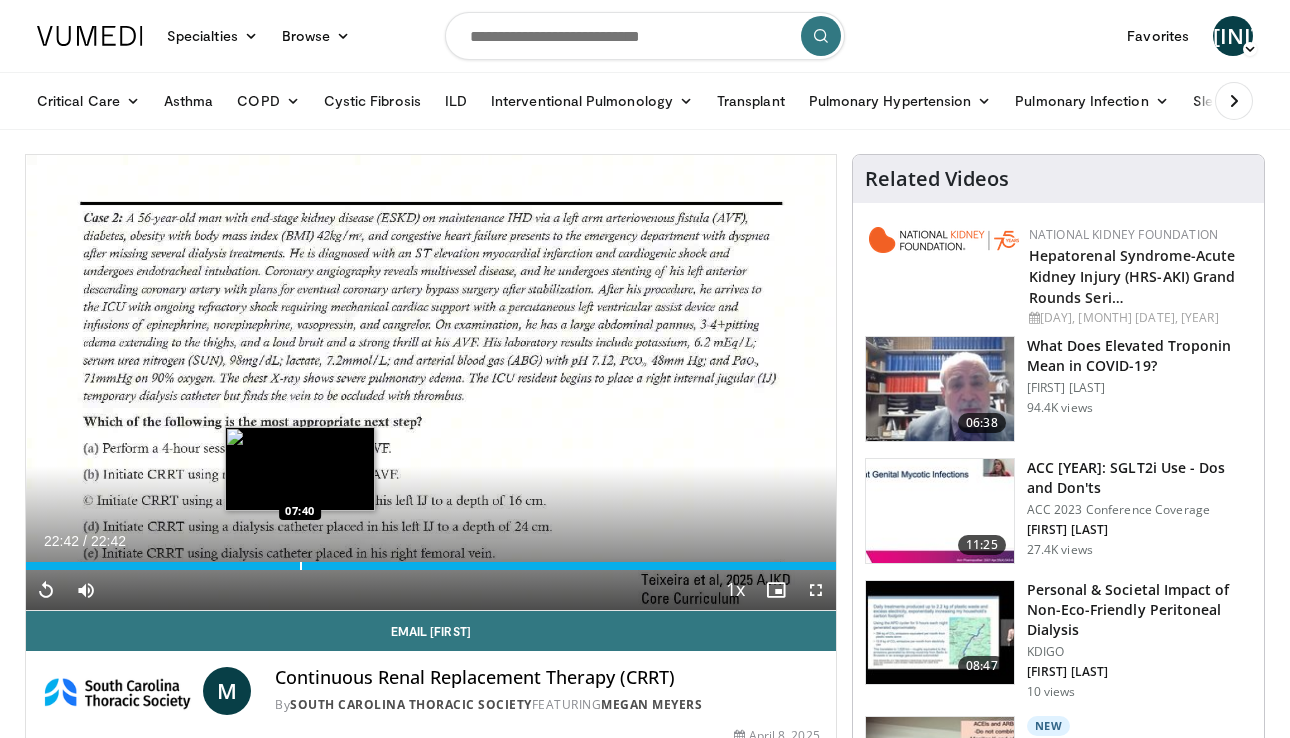 click at bounding box center (301, 566) 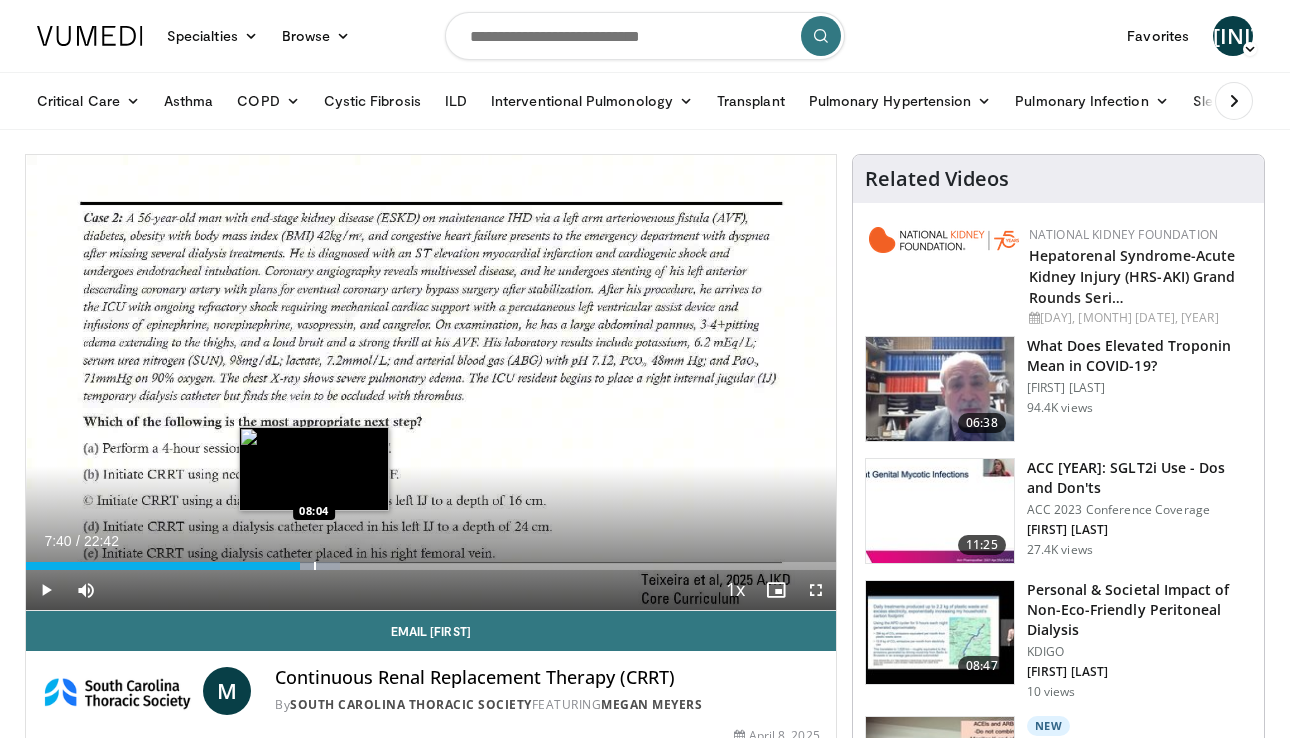 click at bounding box center (315, 566) 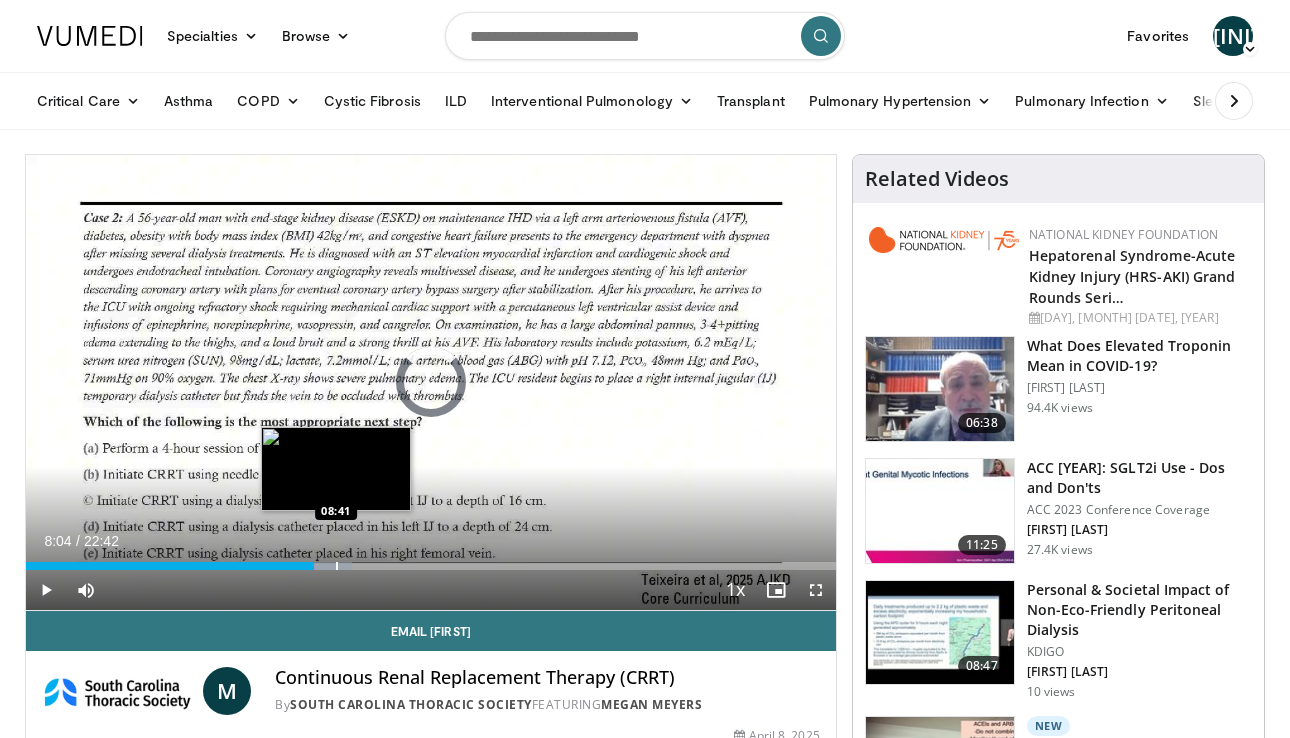 click at bounding box center (337, 566) 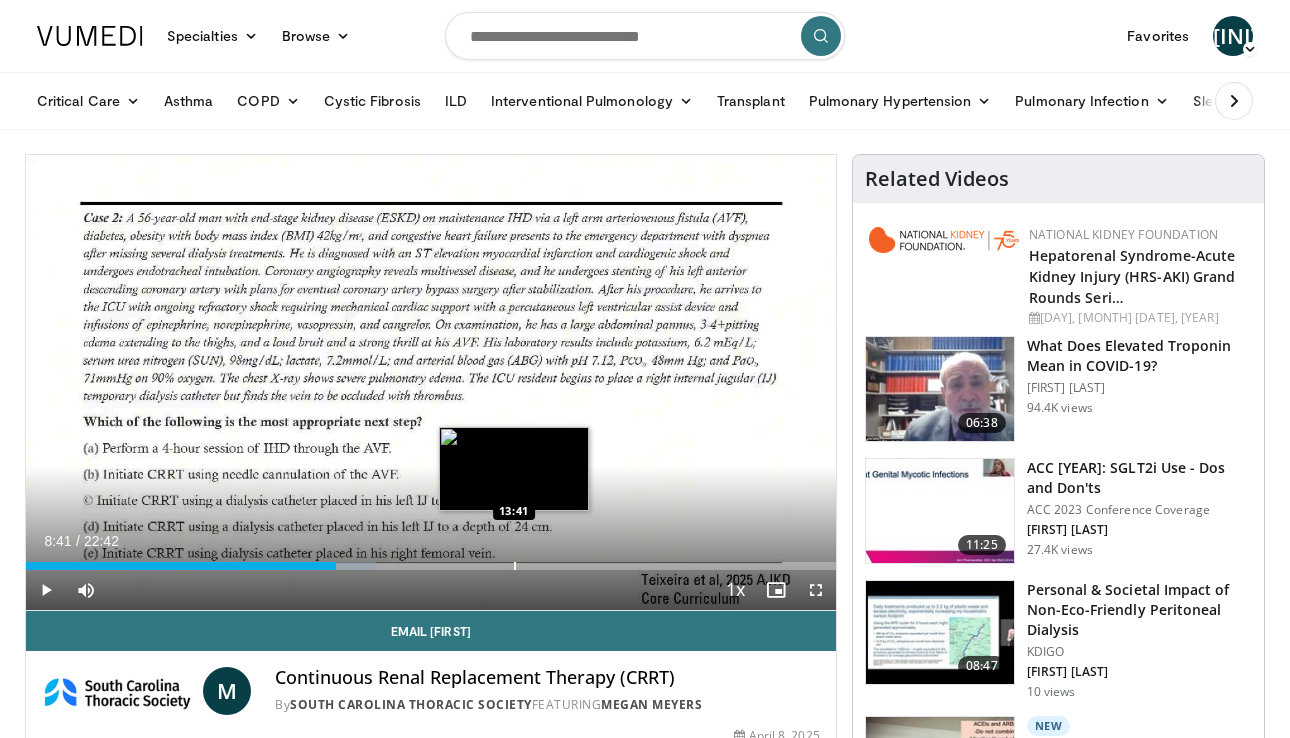 click at bounding box center [515, 566] 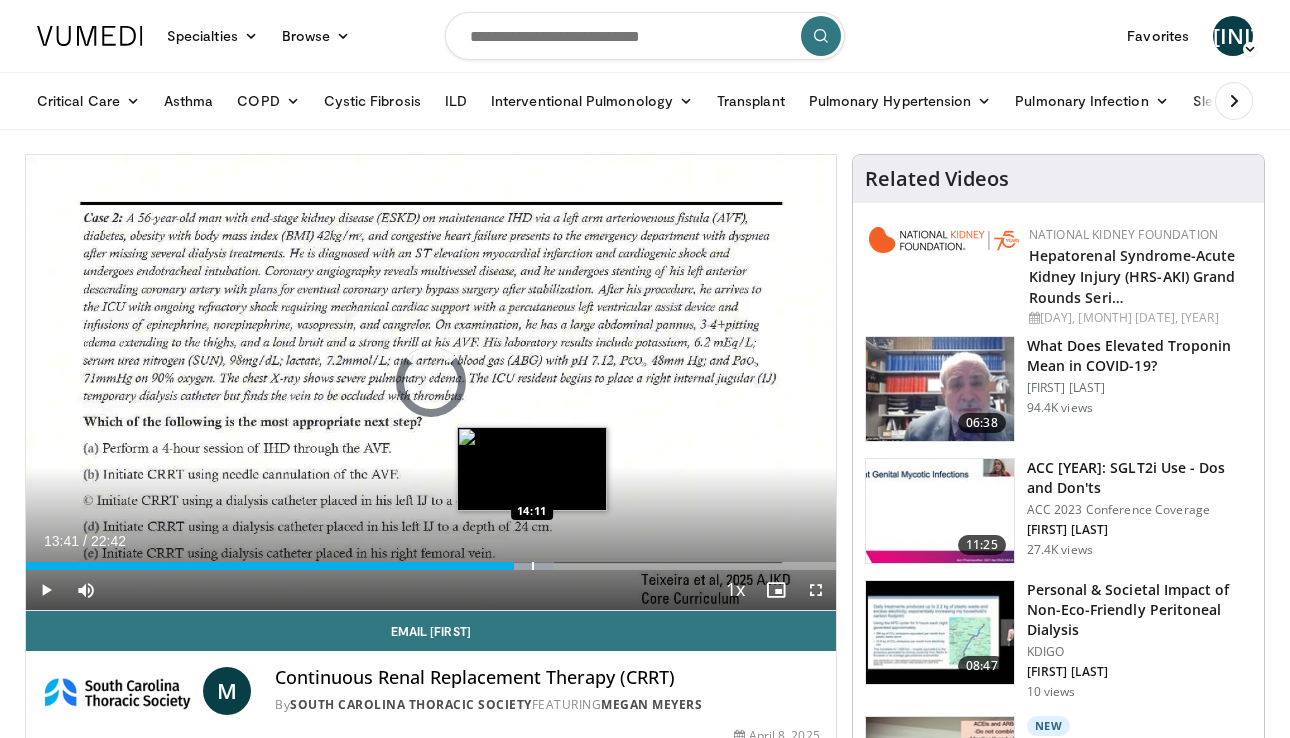click at bounding box center [533, 566] 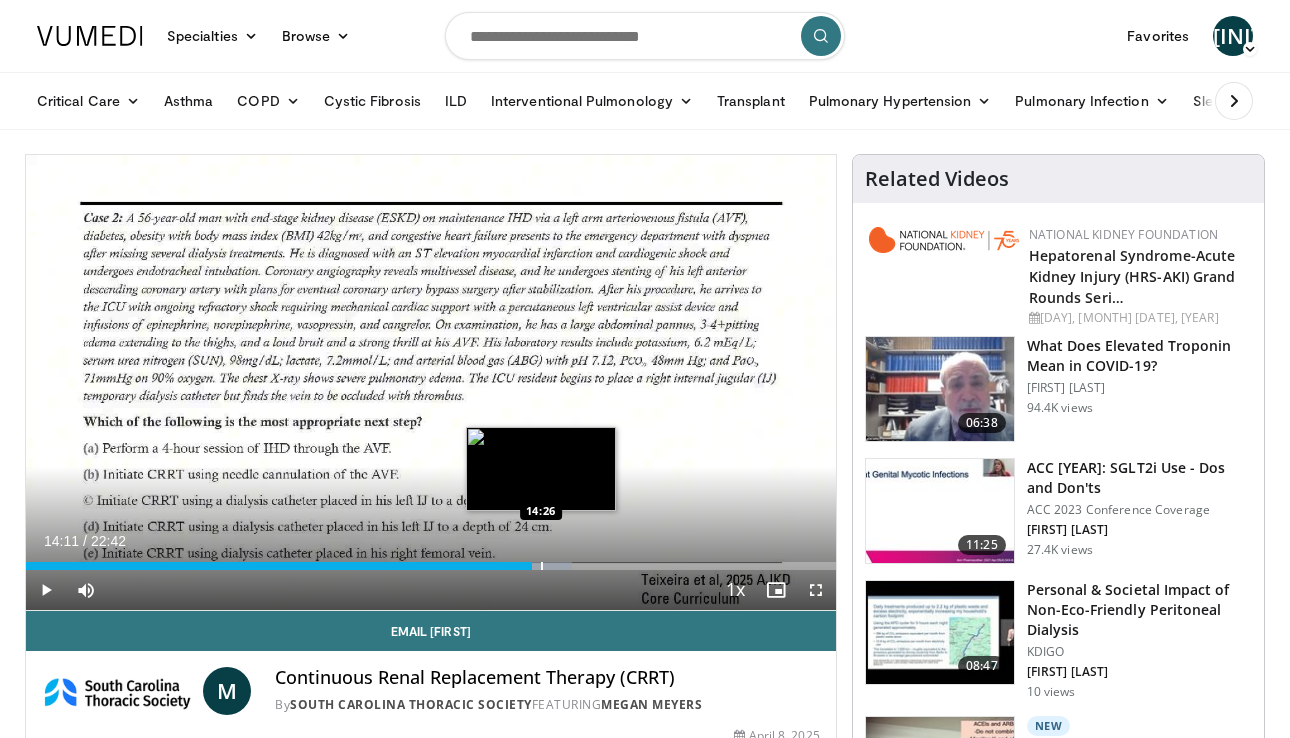 click at bounding box center [542, 566] 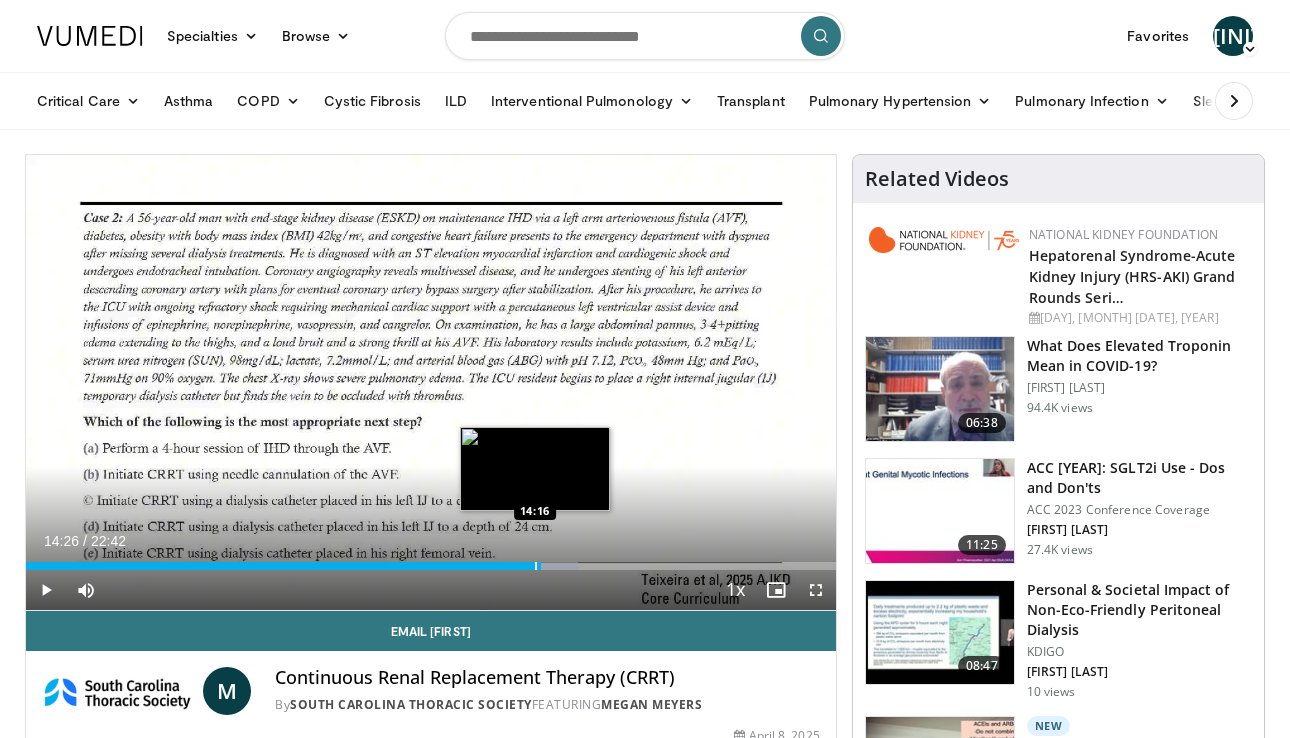 click at bounding box center (536, 566) 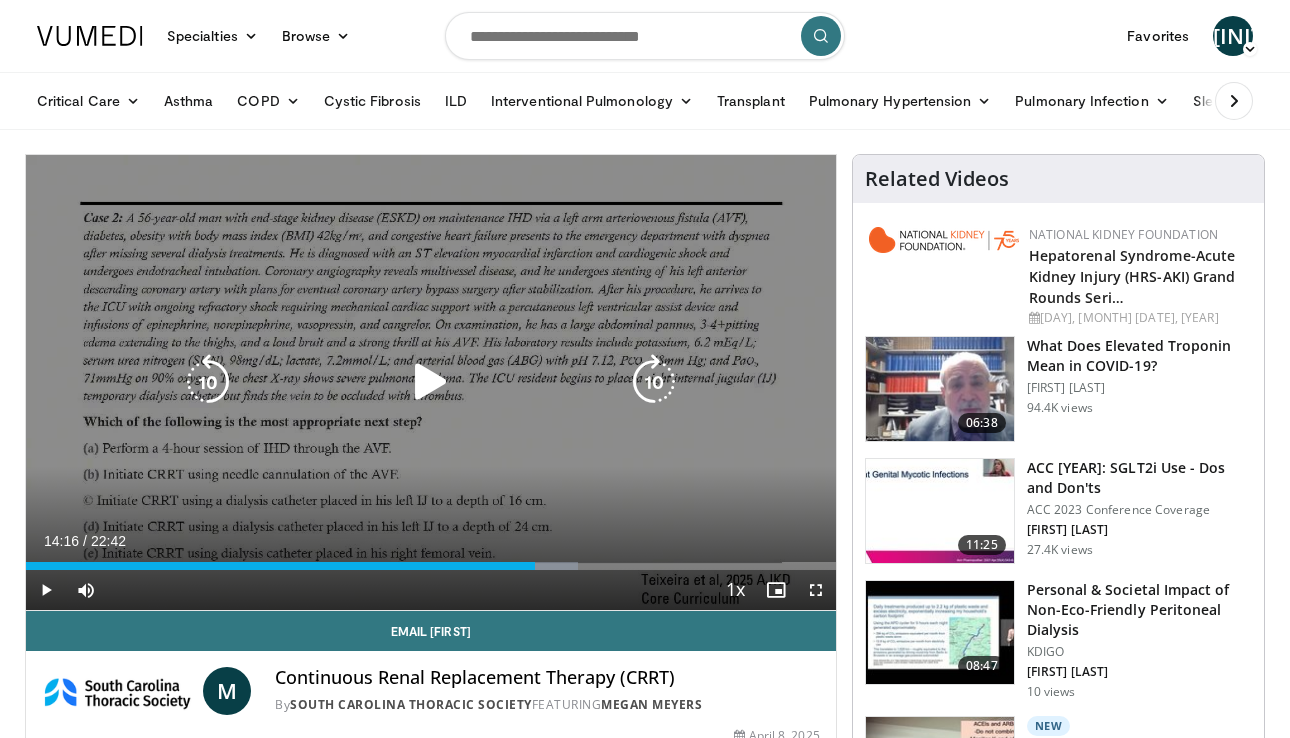 click at bounding box center (431, 382) 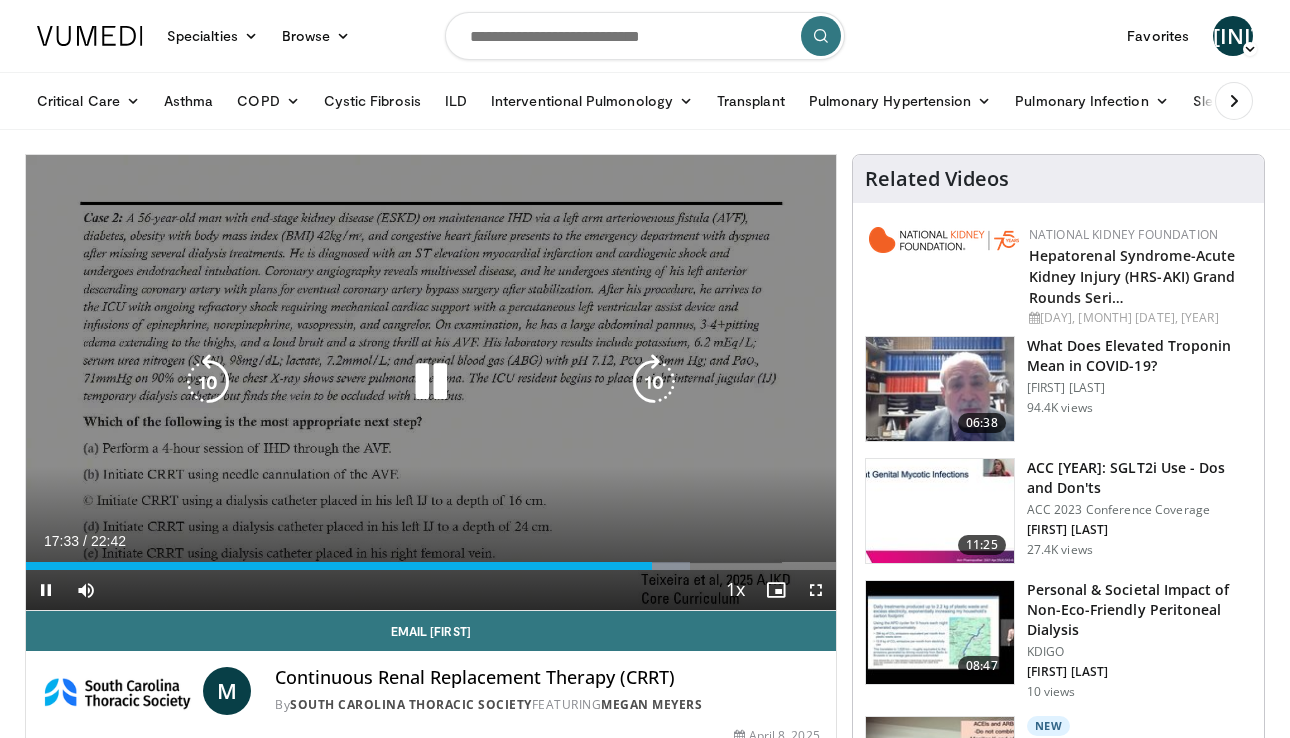 click on "[TIME]
Tap to unmute" at bounding box center [431, 382] 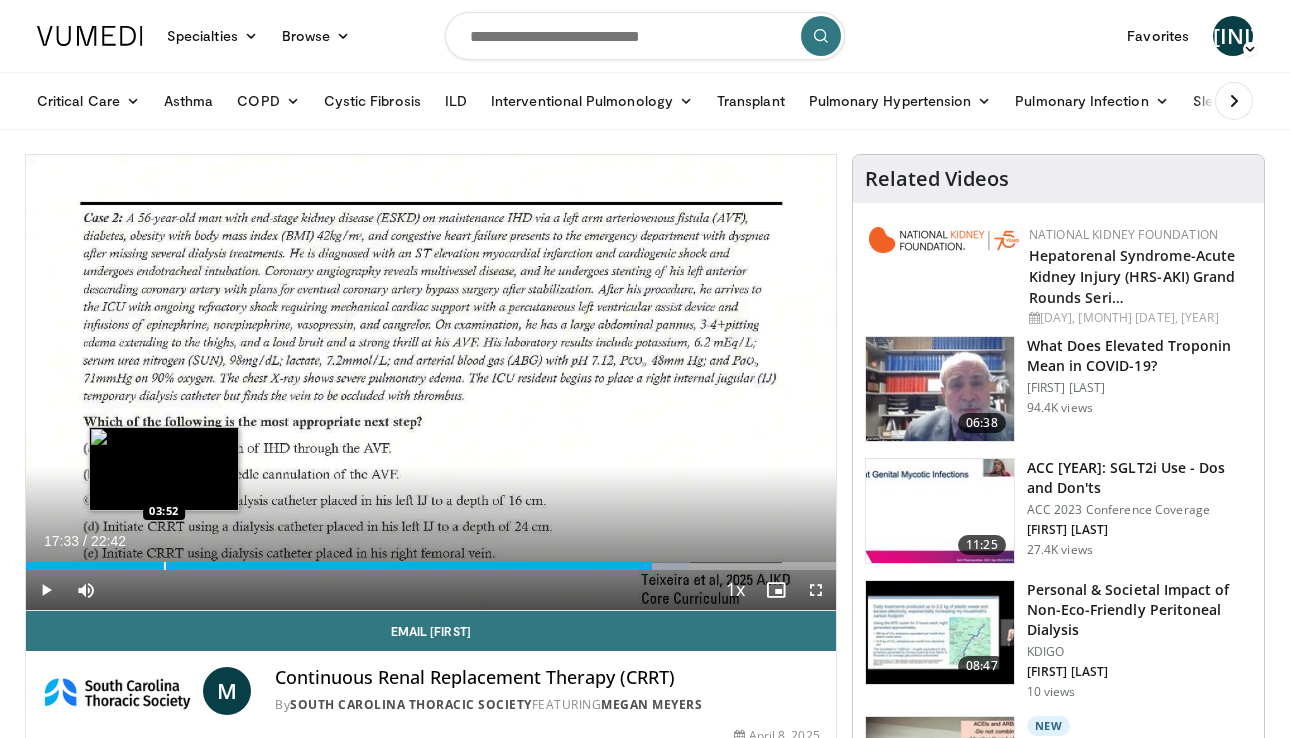 click on "17:33" at bounding box center [339, 566] 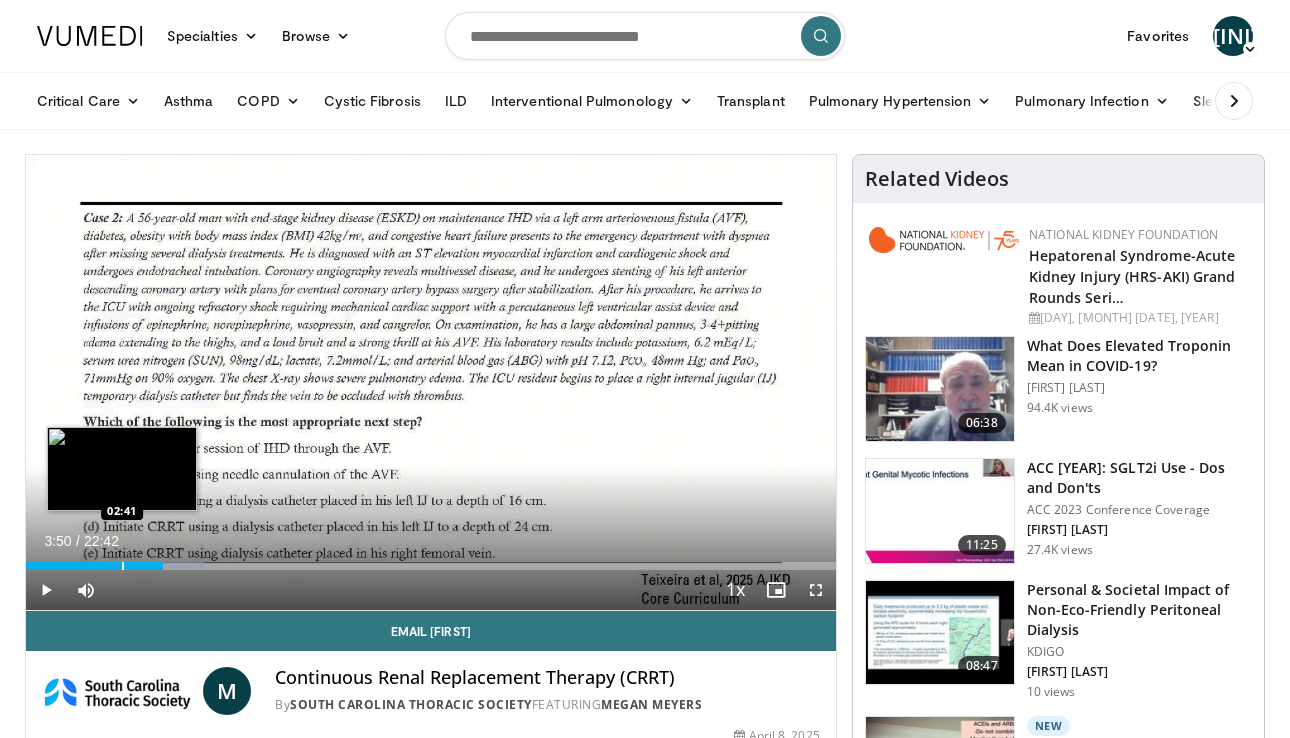 click at bounding box center [123, 566] 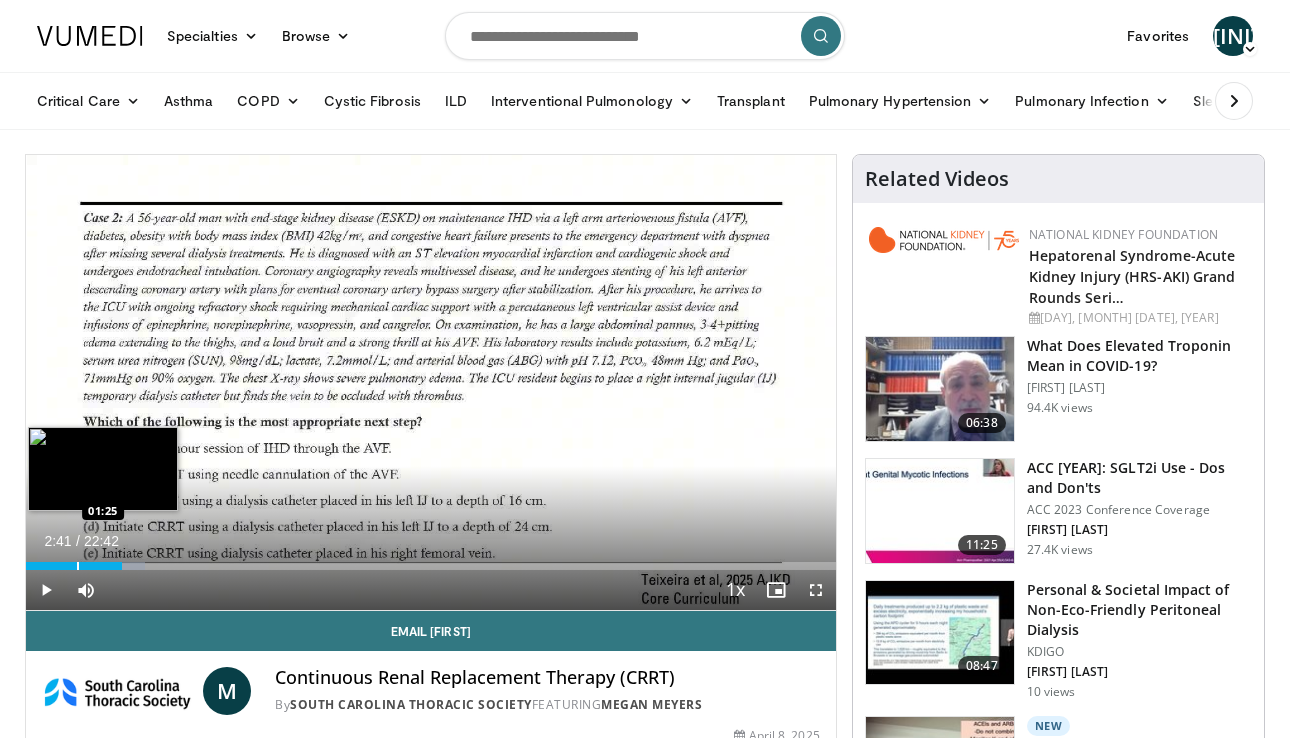 click at bounding box center [78, 566] 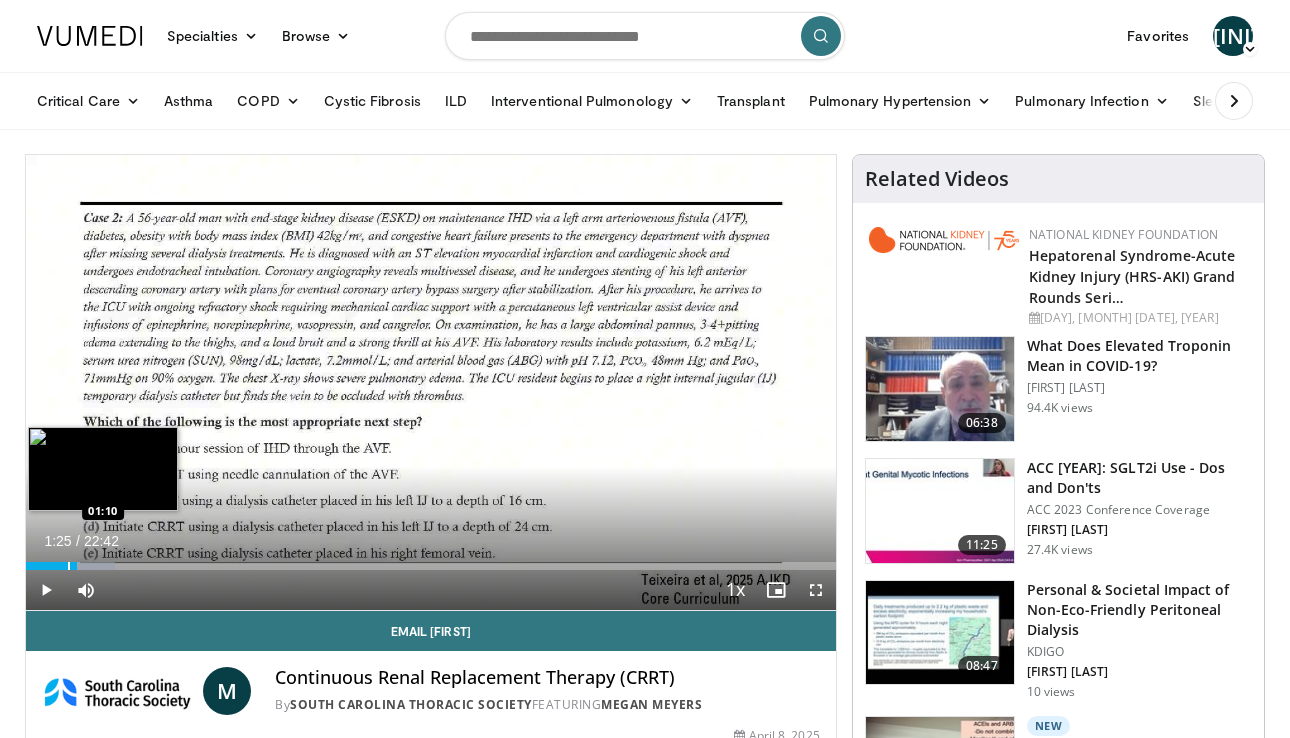 click at bounding box center (69, 566) 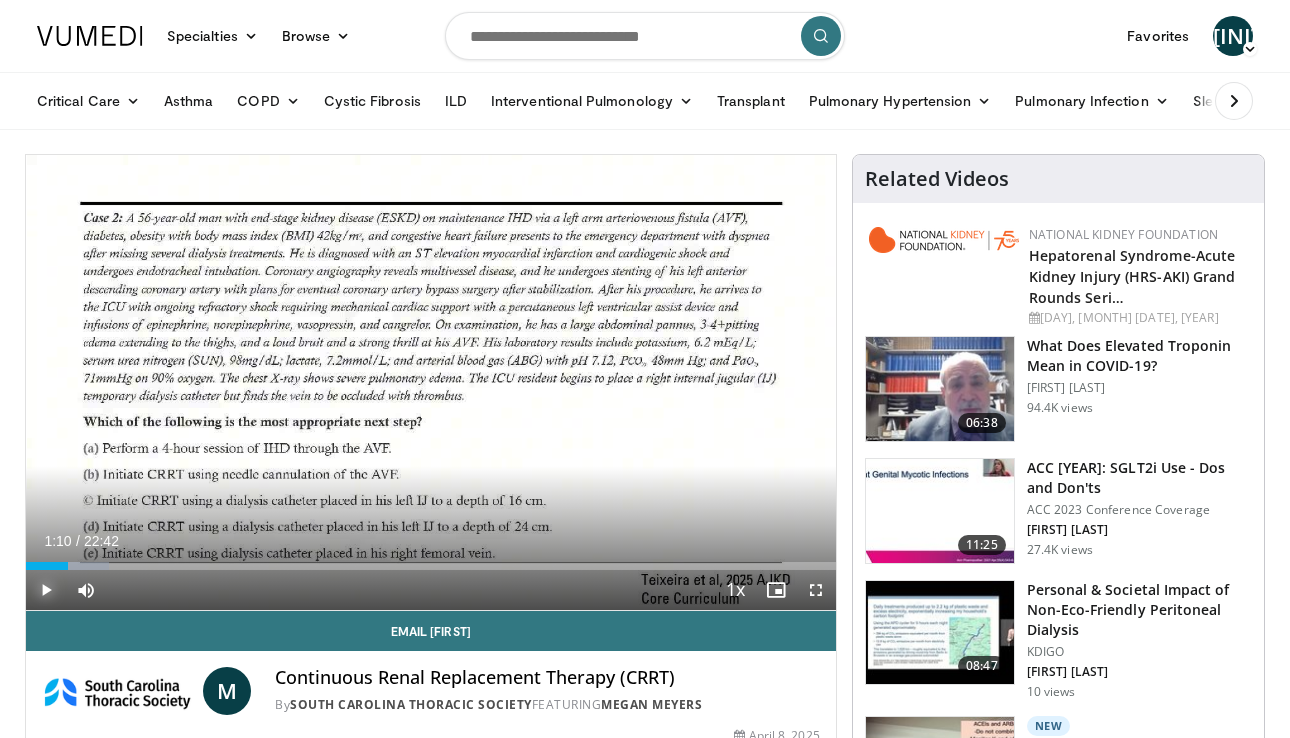 click at bounding box center [46, 590] 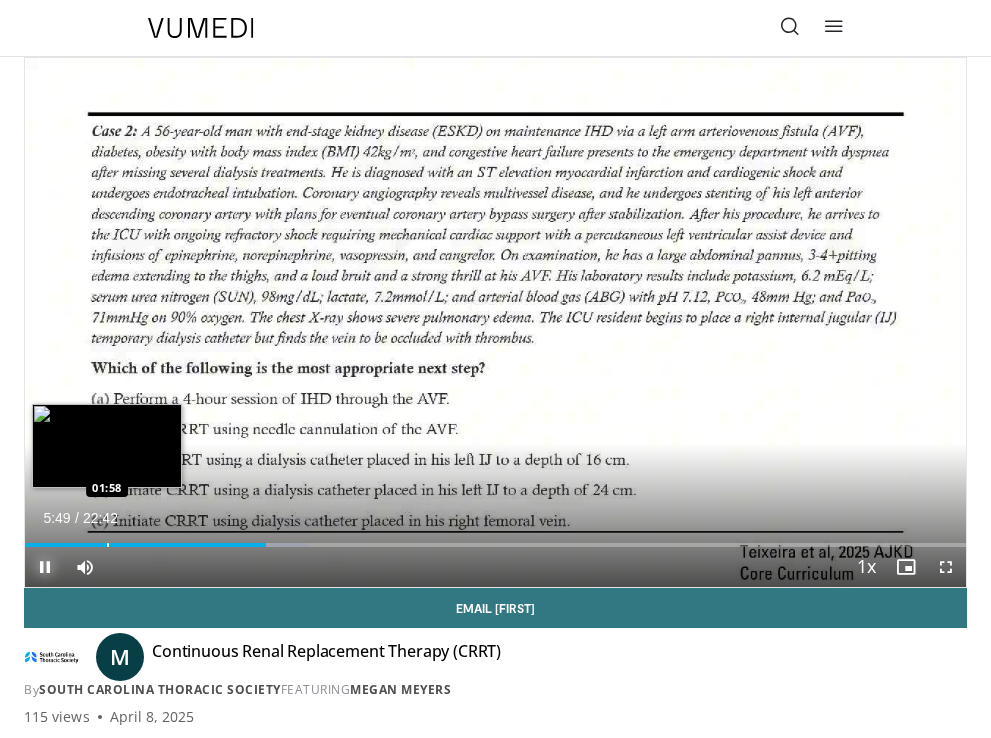 click at bounding box center [108, 545] 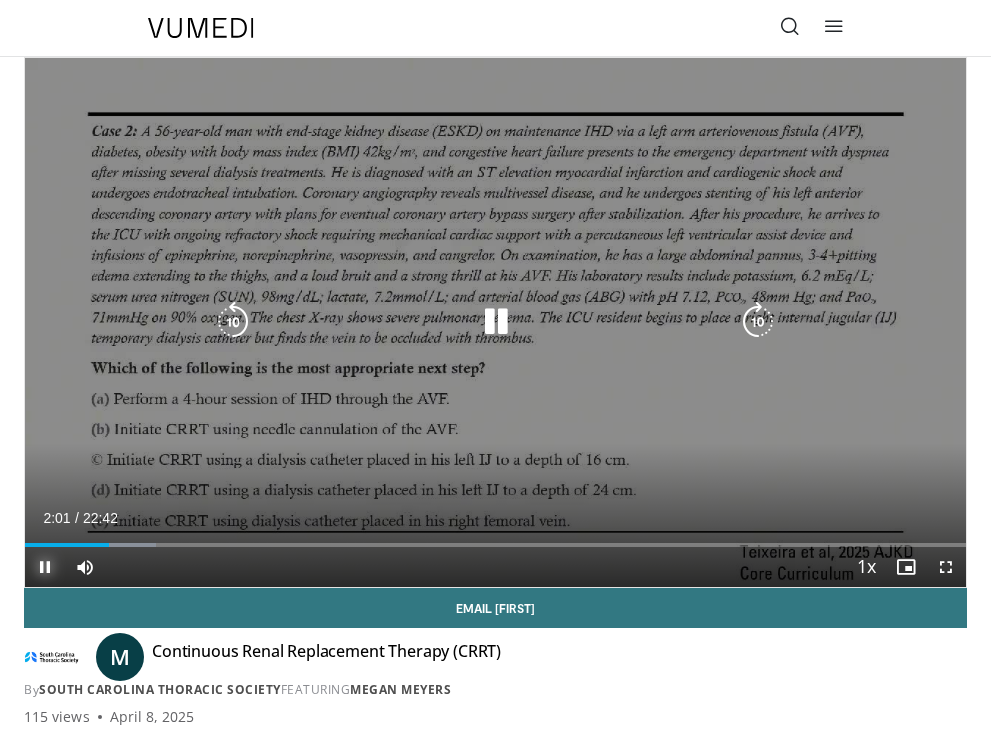 type 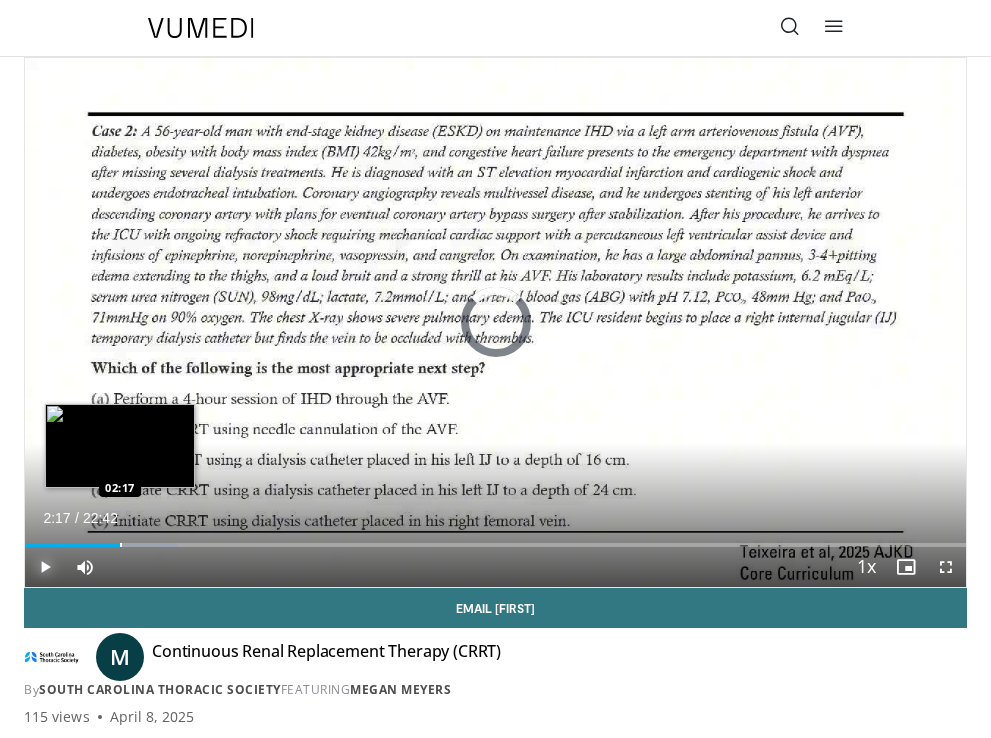 click at bounding box center (121, 545) 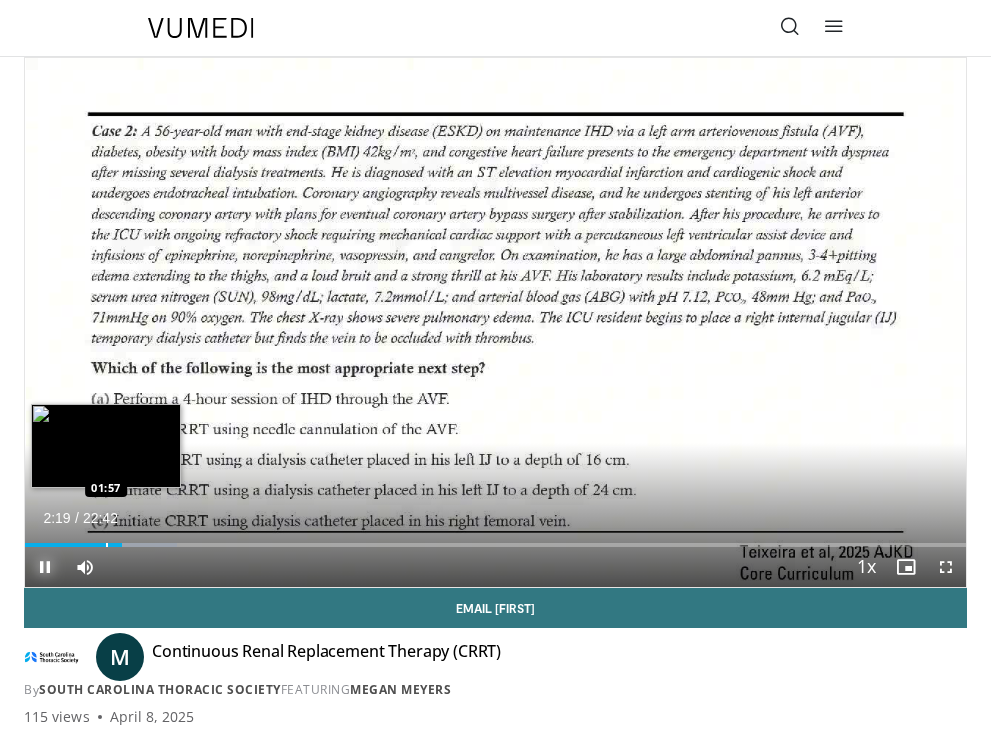 click at bounding box center (107, 545) 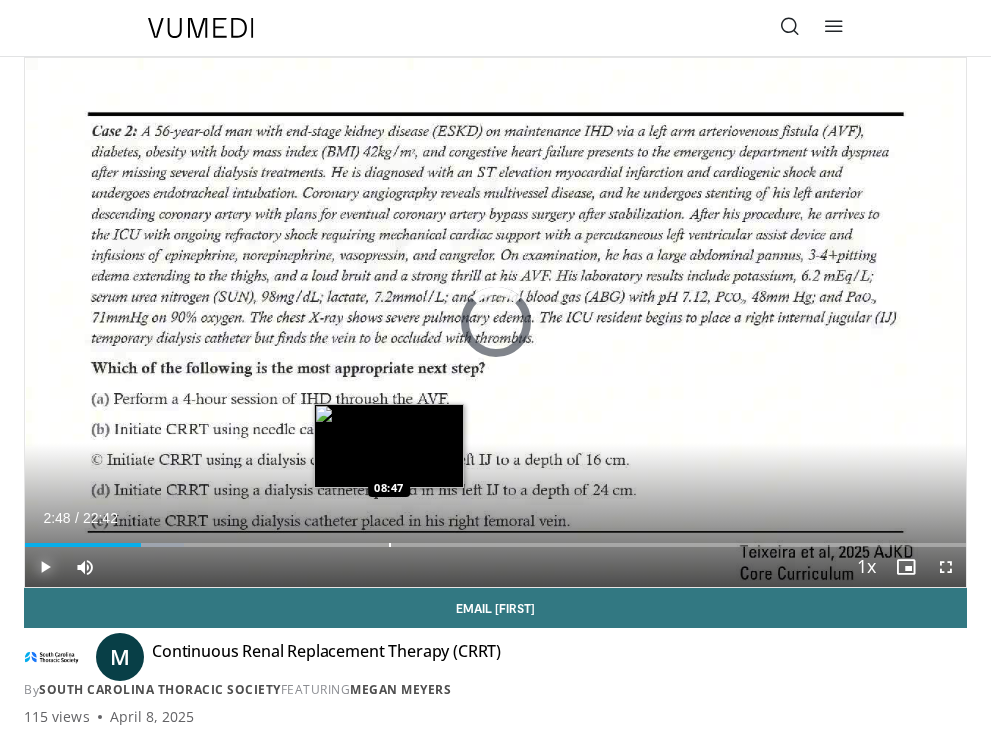 click at bounding box center [390, 545] 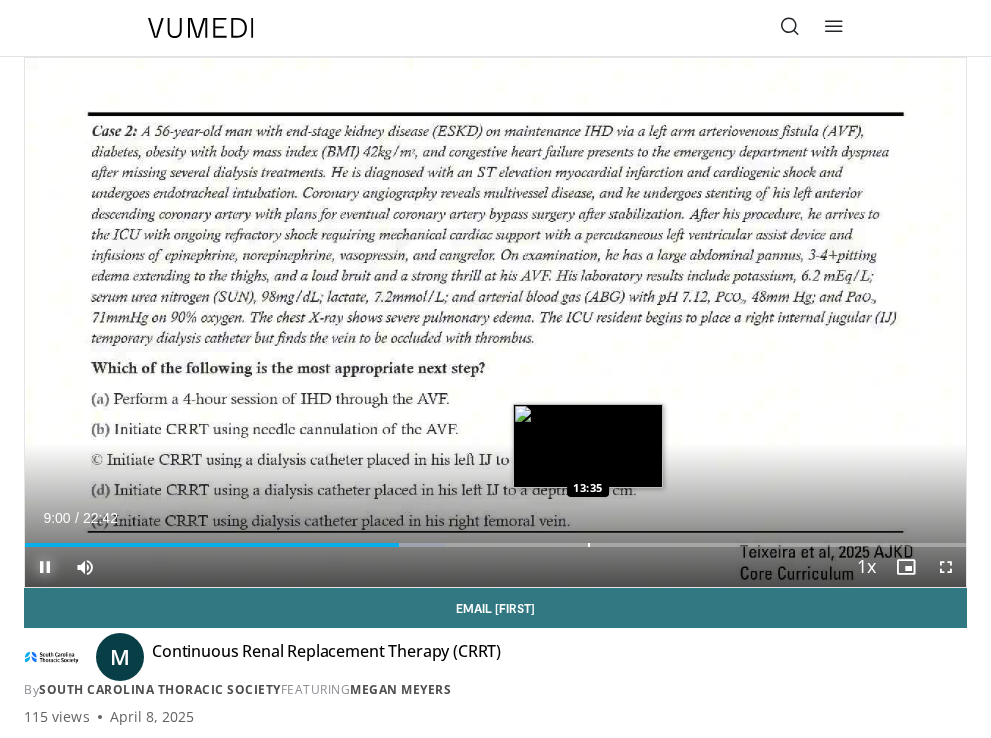 click on "Loaded :  44.69% 09:01 13:35" at bounding box center (495, 537) 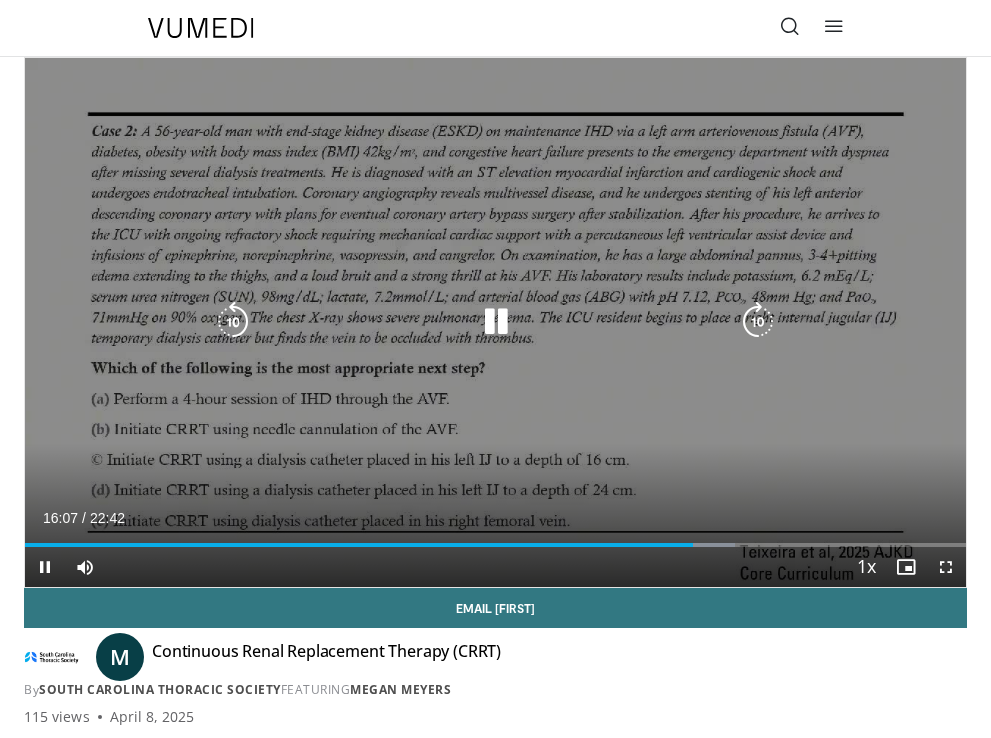 click at bounding box center [233, 322] 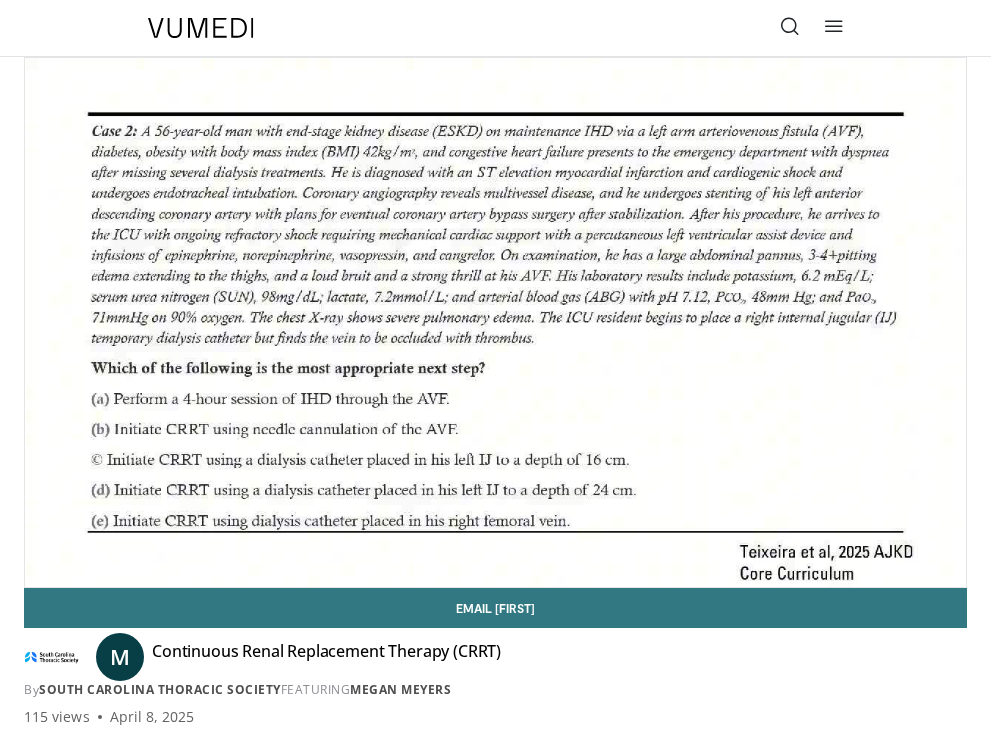 type 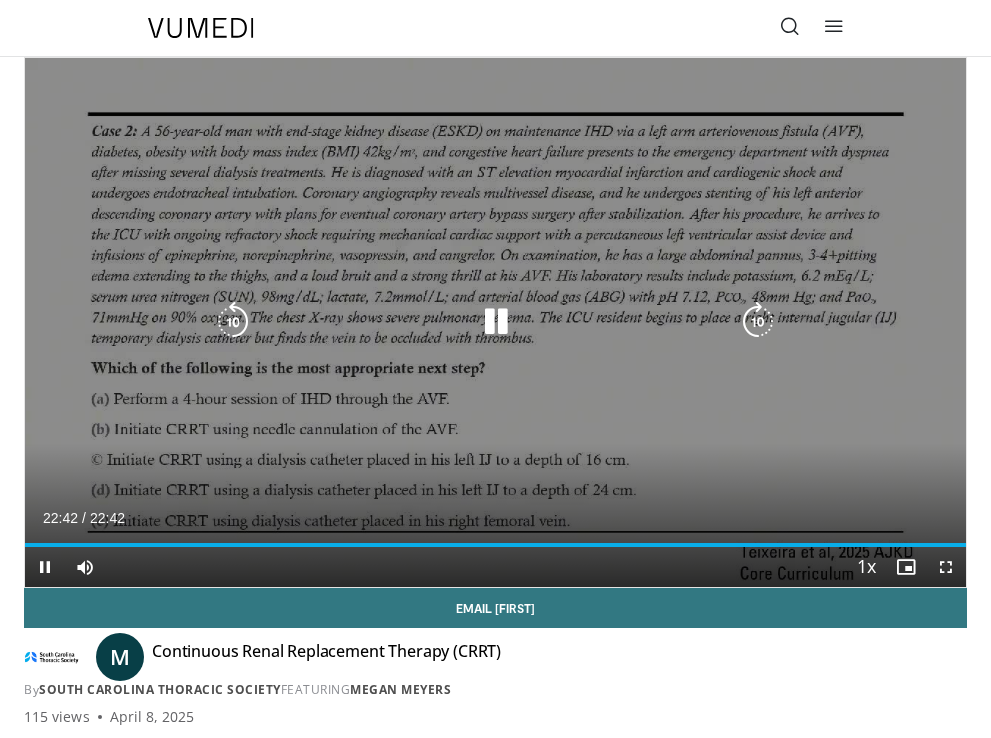 click on "[TIME]
Tap to unmute" at bounding box center [495, 322] 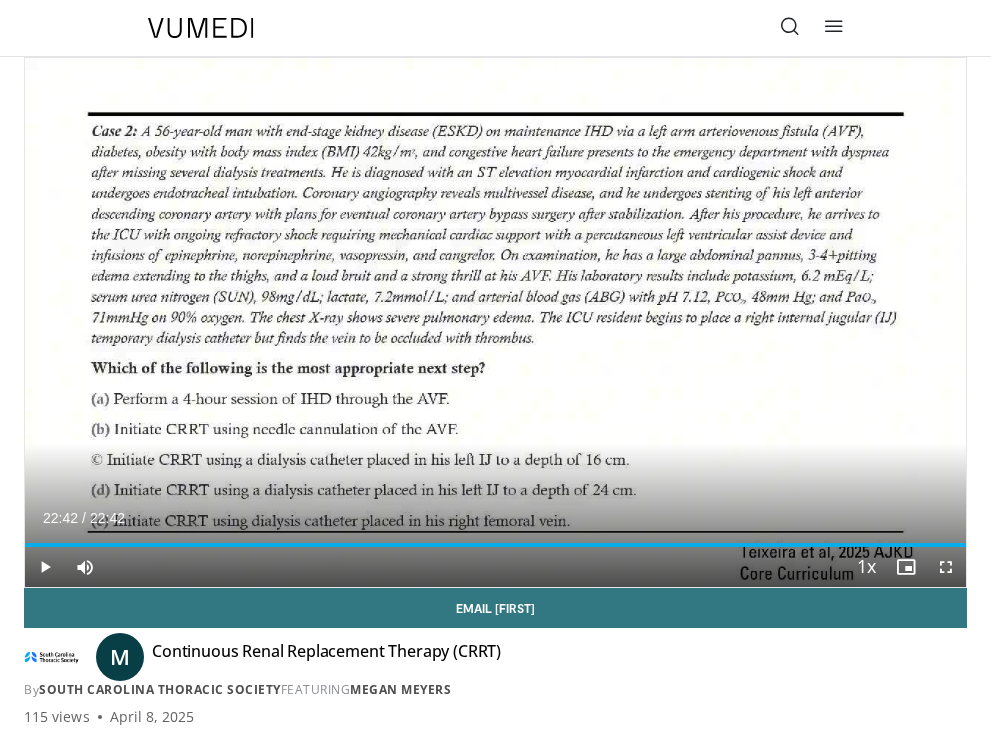 click at bounding box center [201, 28] 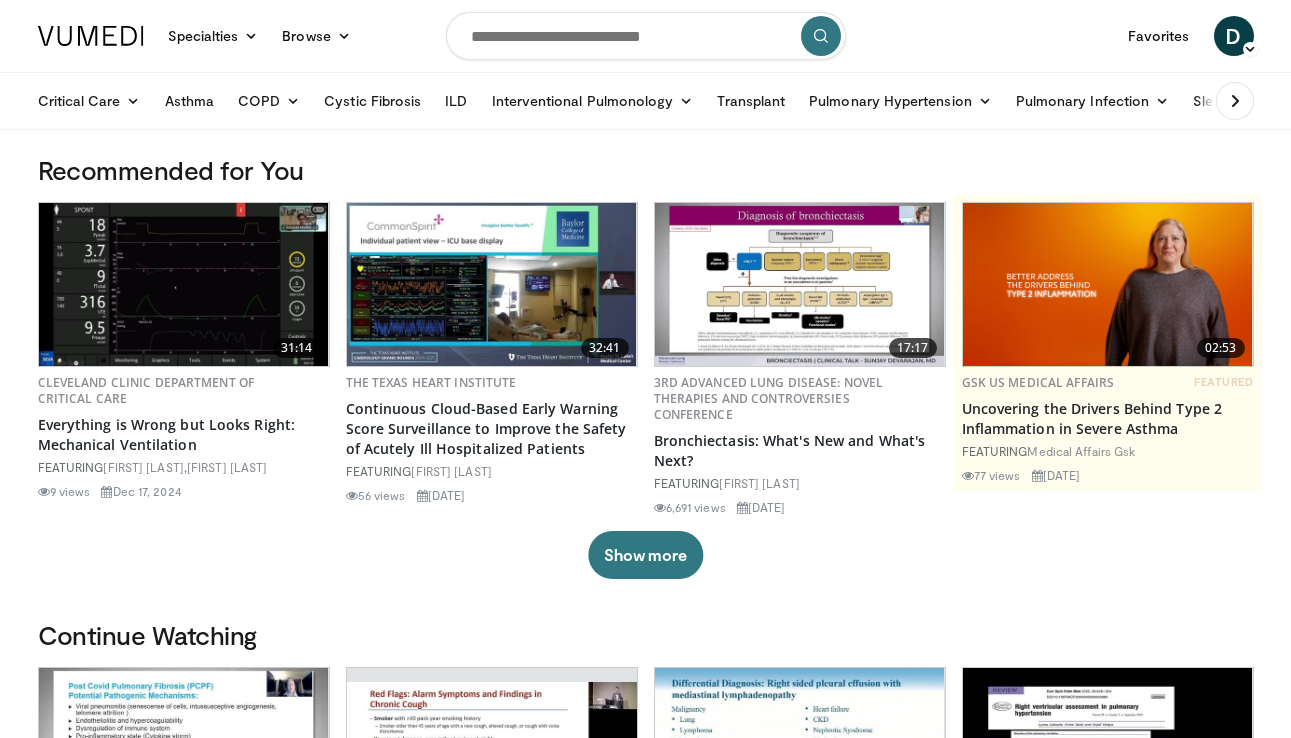 scroll, scrollTop: 0, scrollLeft: 0, axis: both 